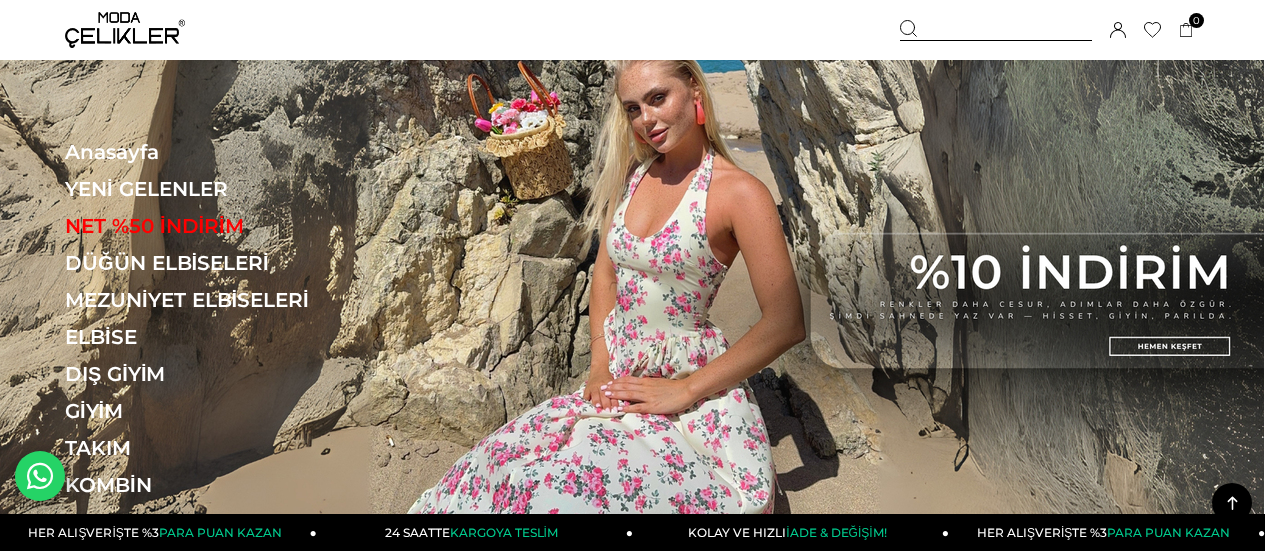 scroll, scrollTop: 300, scrollLeft: 0, axis: vertical 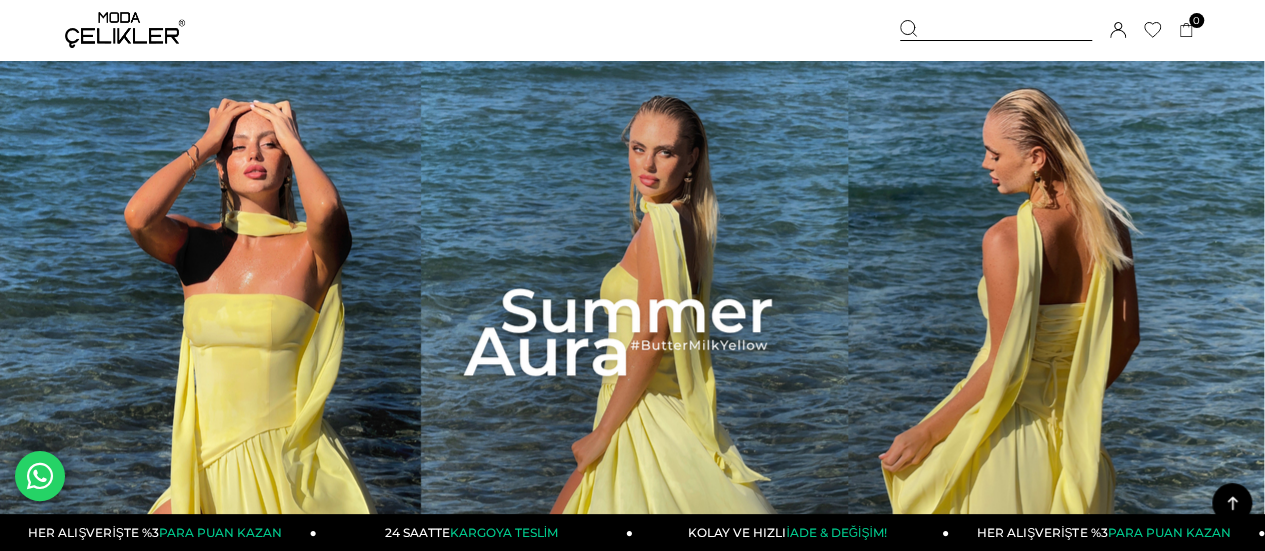 click at bounding box center [632, 333] 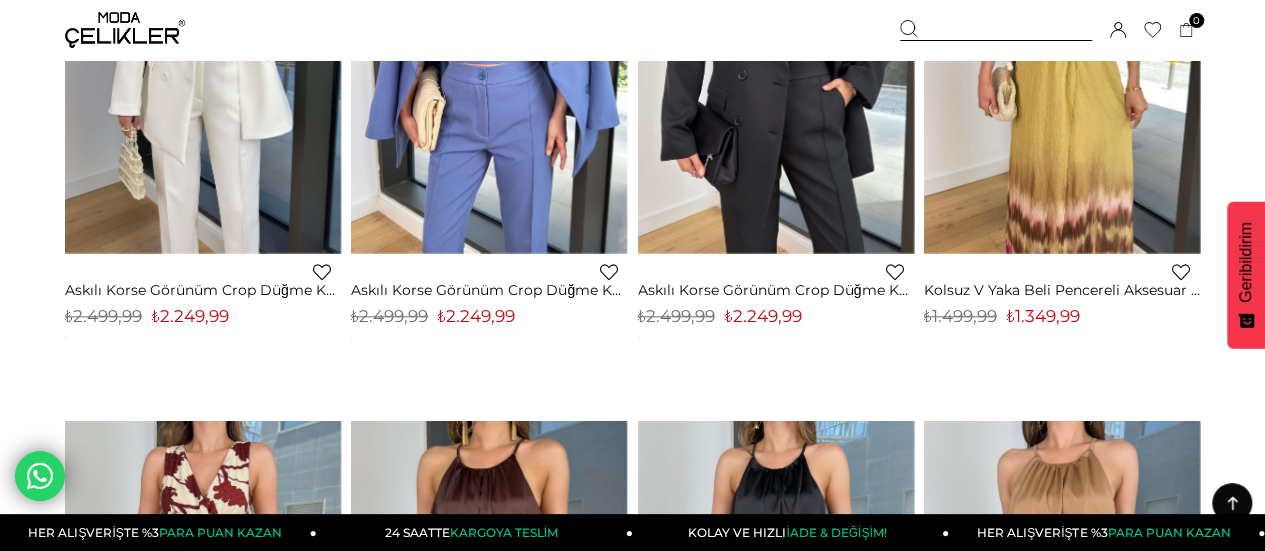 scroll, scrollTop: 1042, scrollLeft: 0, axis: vertical 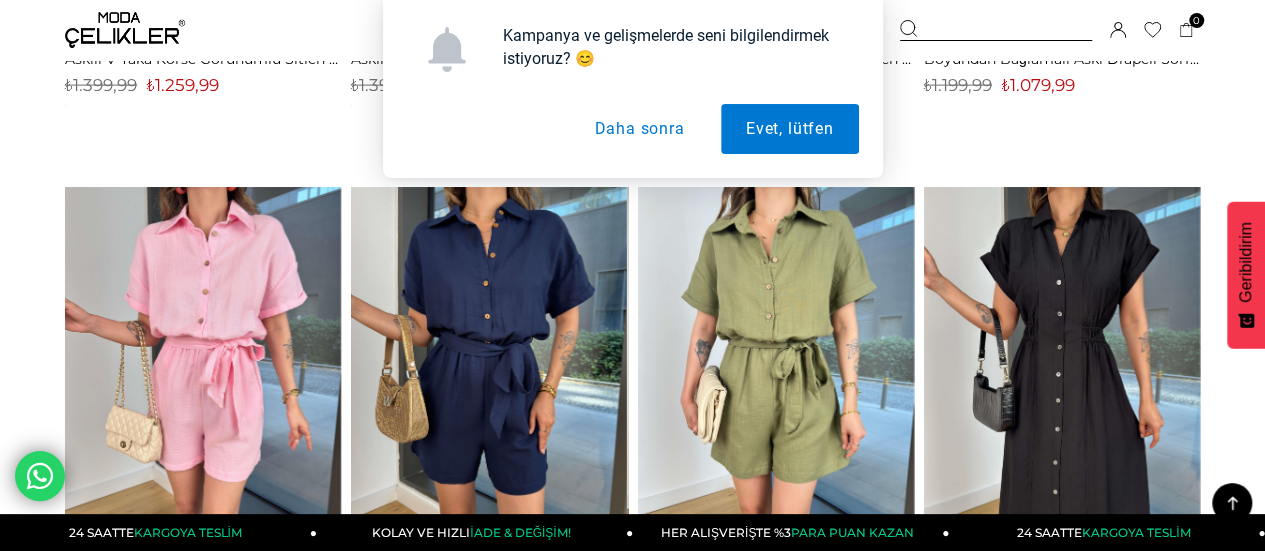 click on "Daha sonra" at bounding box center [639, 129] 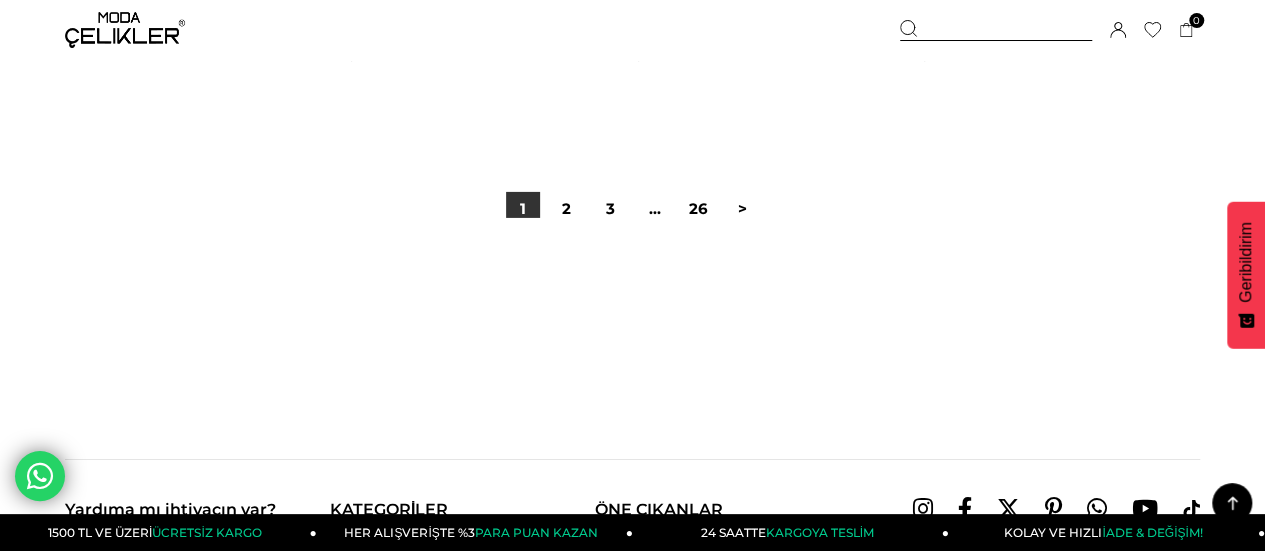 scroll, scrollTop: 10808, scrollLeft: 0, axis: vertical 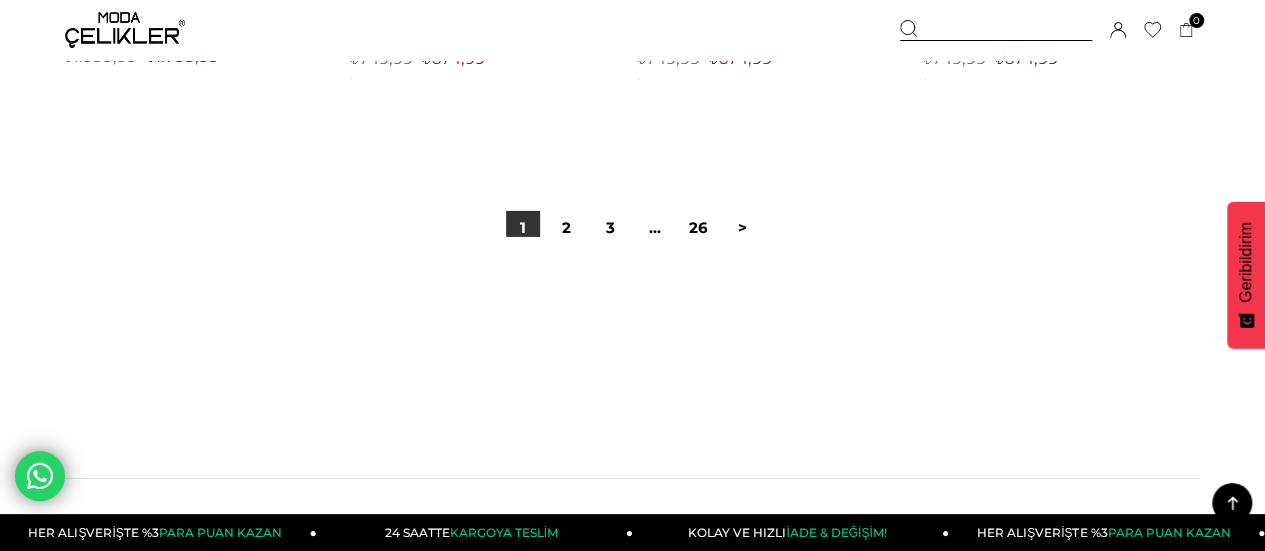 click at bounding box center (996, 30) 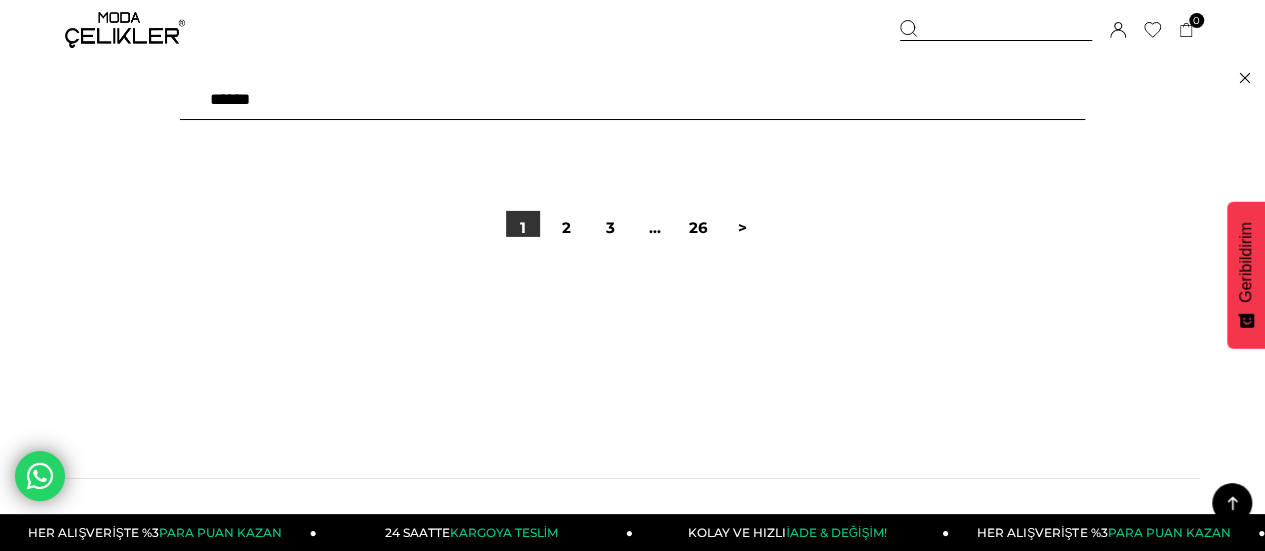 type on "*******" 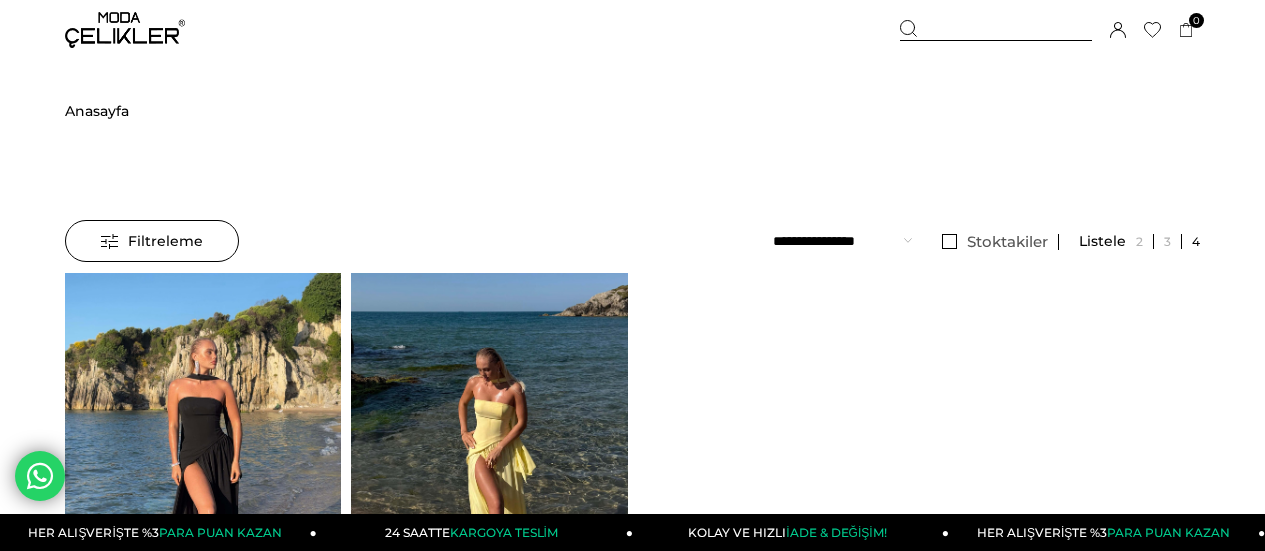 scroll, scrollTop: 0, scrollLeft: 0, axis: both 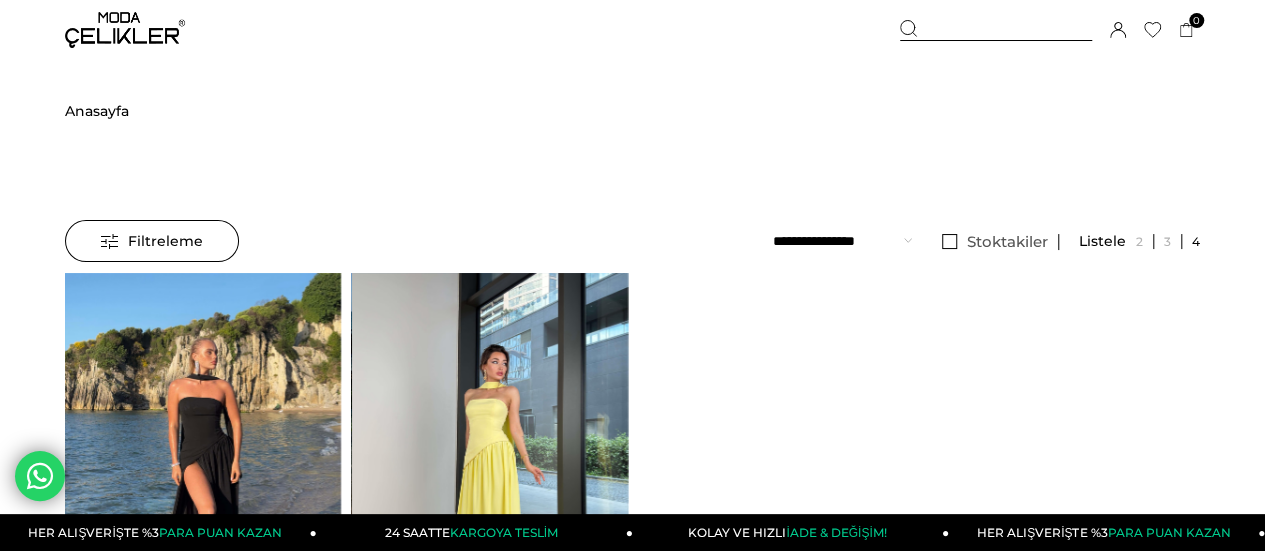 click at bounding box center [489, 456] 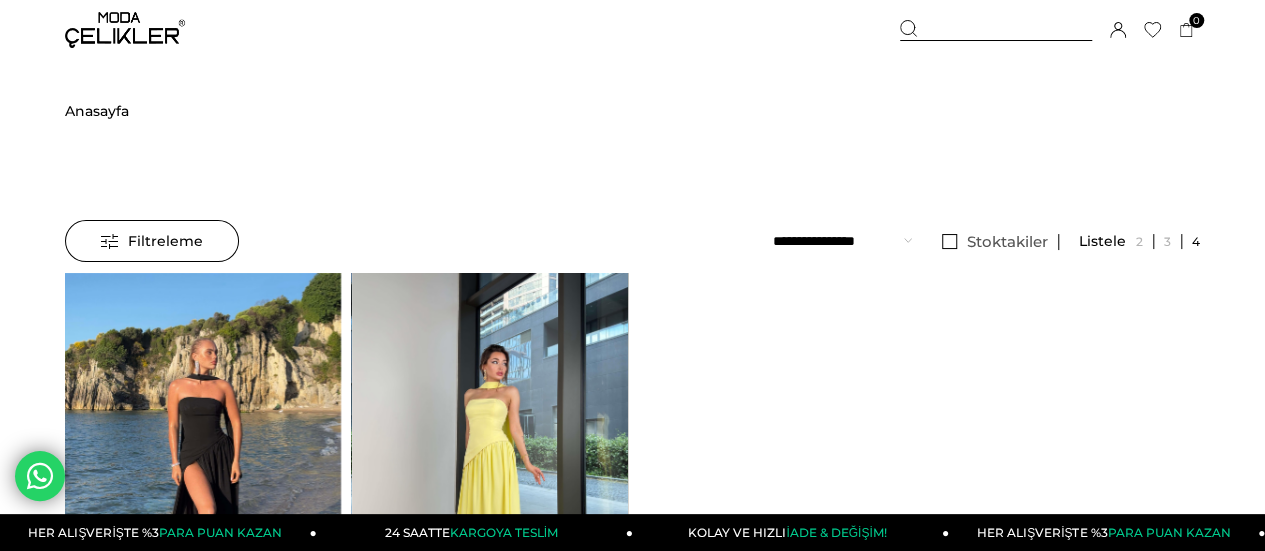 click at bounding box center [490, 457] 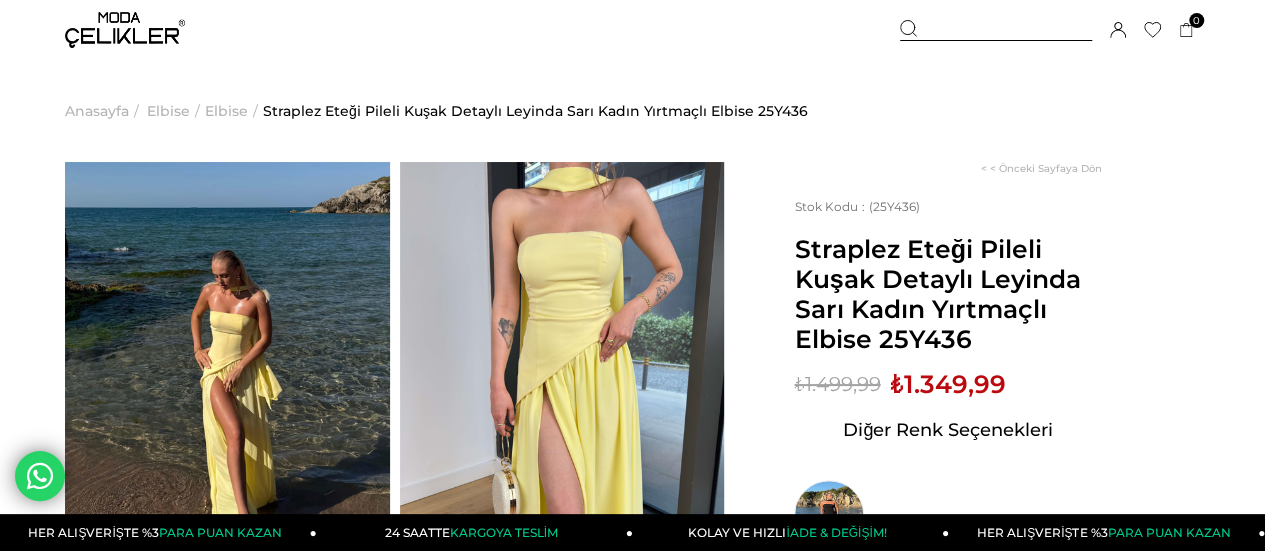 scroll, scrollTop: 141, scrollLeft: 0, axis: vertical 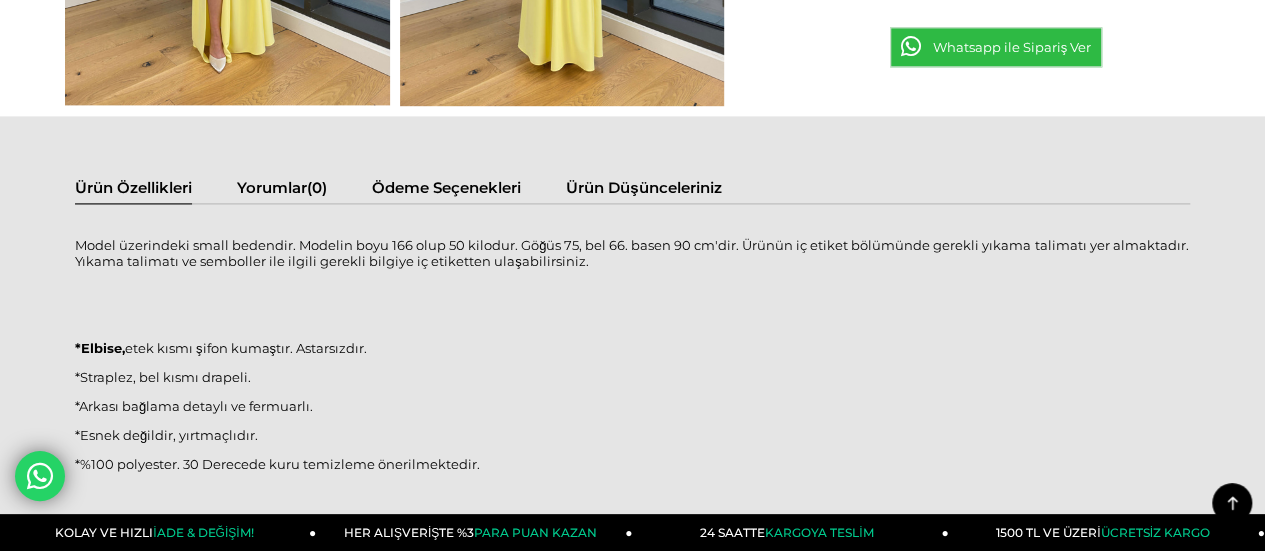 click on "Ürün Düşünceleriniz" at bounding box center [643, 190] 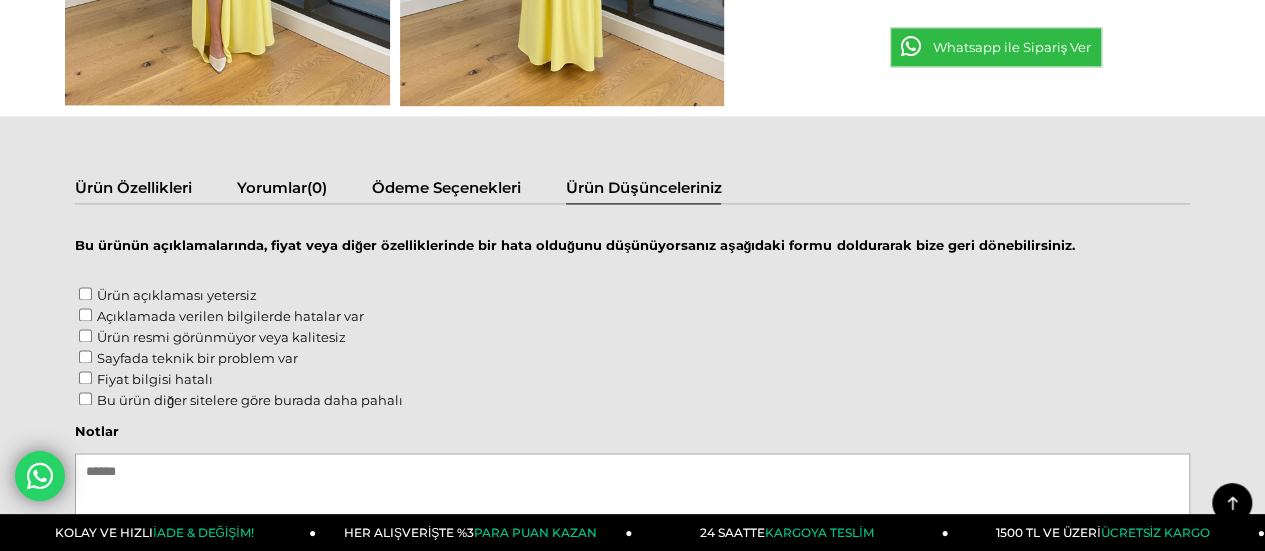 click on "Ödeme Seçenekleri" at bounding box center [446, 190] 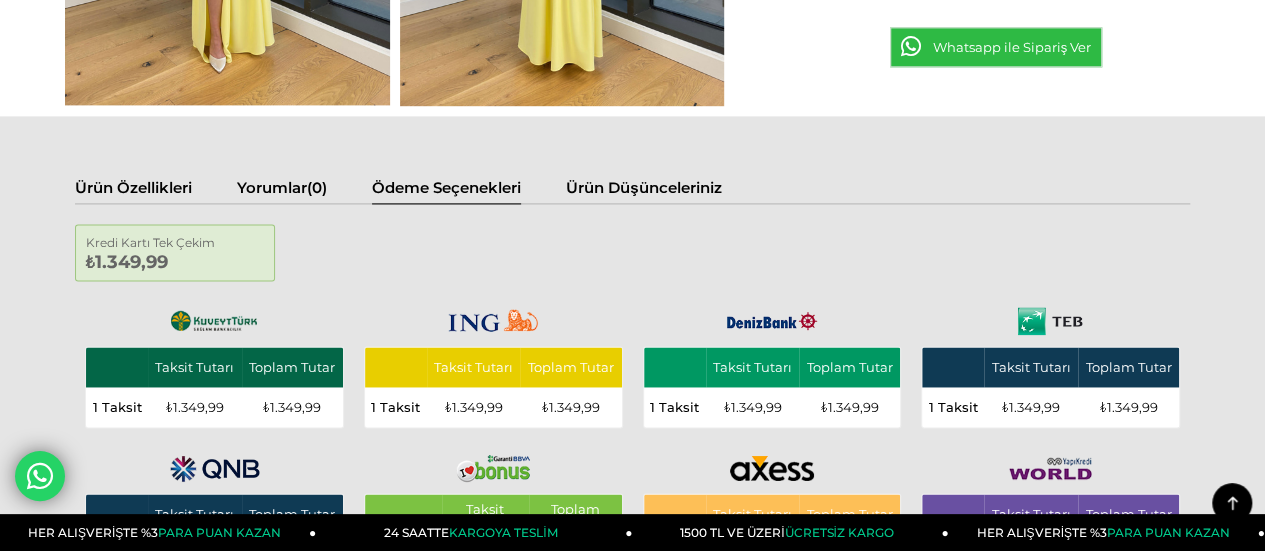 click on "(0)" at bounding box center (317, 187) 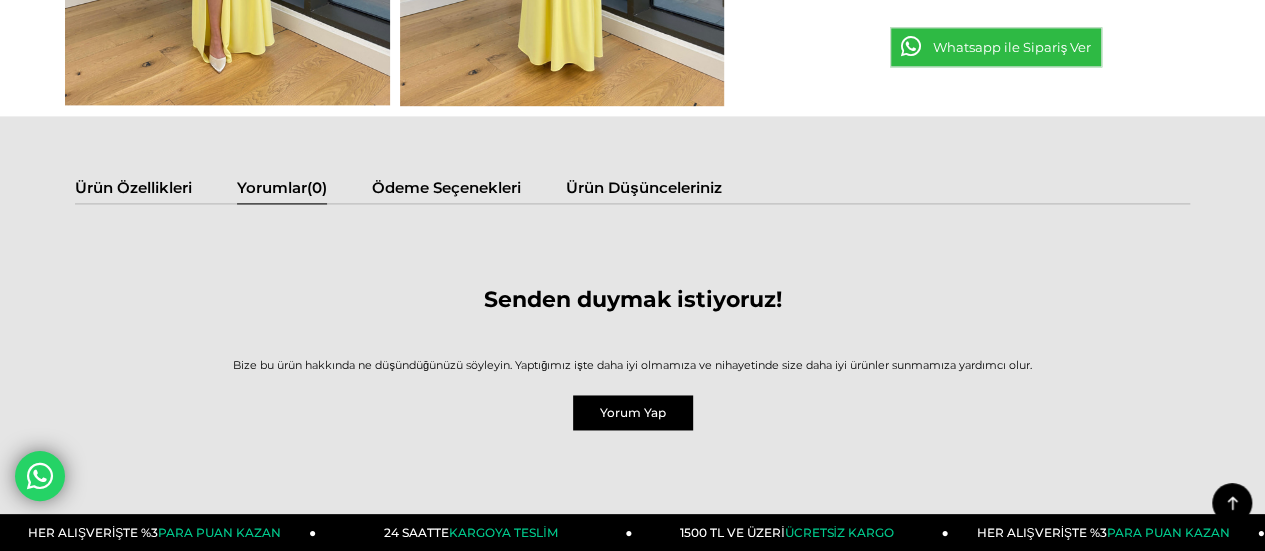 click on "Ürün Özellikleri" at bounding box center [133, 190] 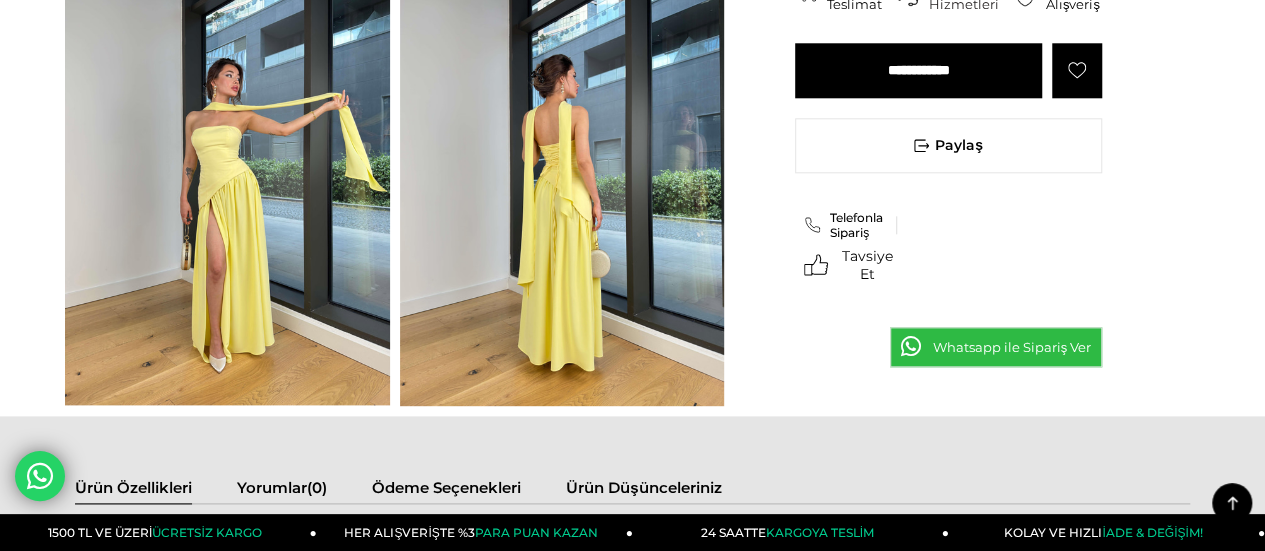 scroll, scrollTop: 1073, scrollLeft: 0, axis: vertical 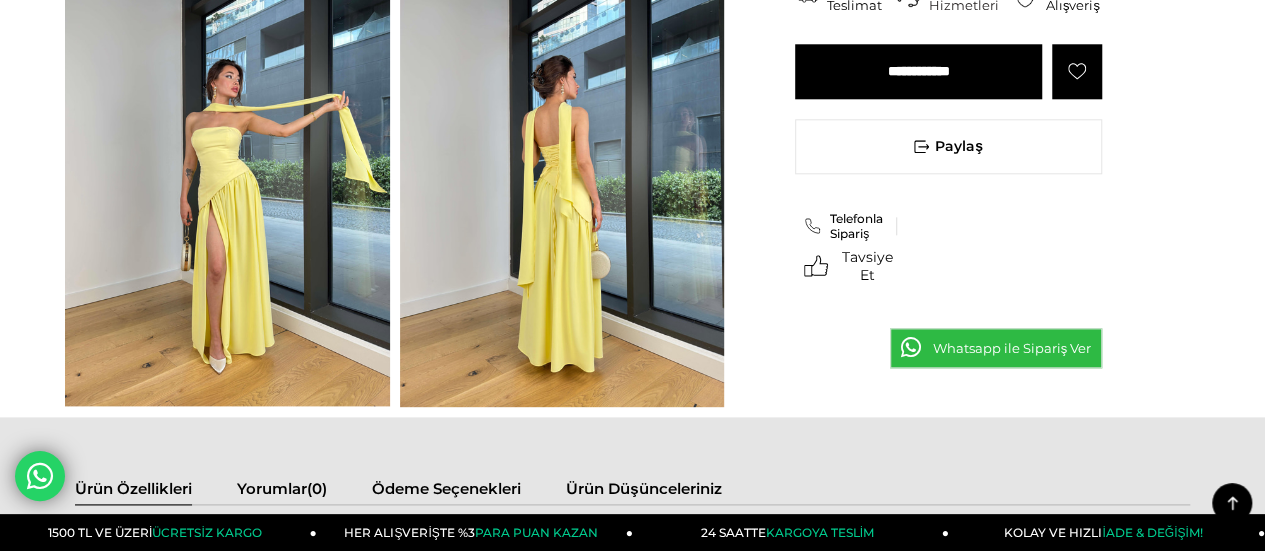 drag, startPoint x: 543, startPoint y: 320, endPoint x: 502, endPoint y: 294, distance: 48.548943 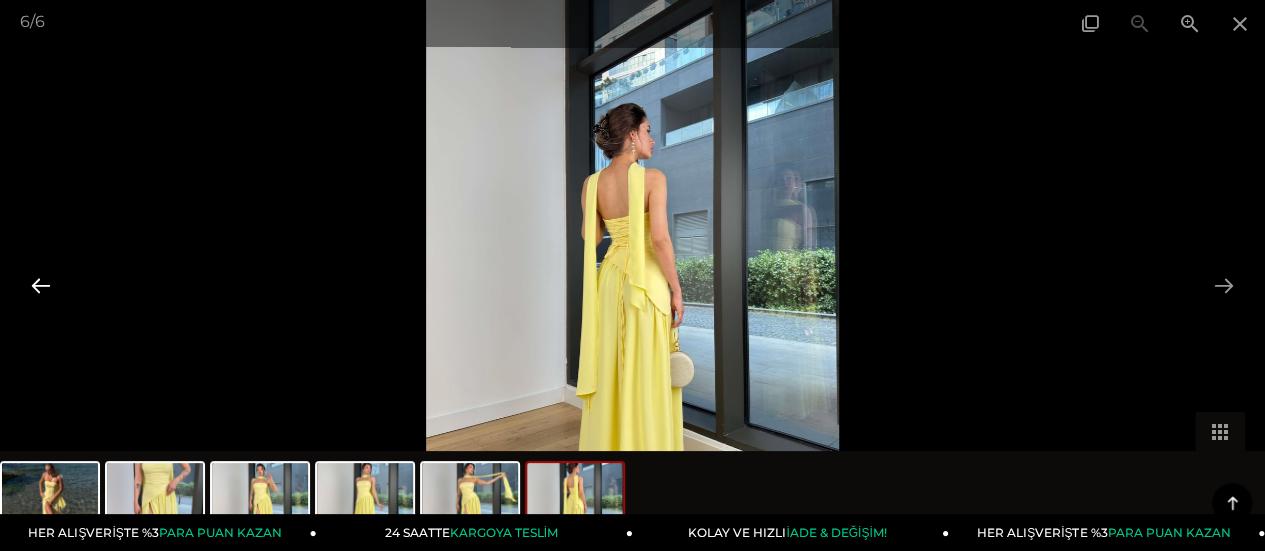 click at bounding box center [41, 285] 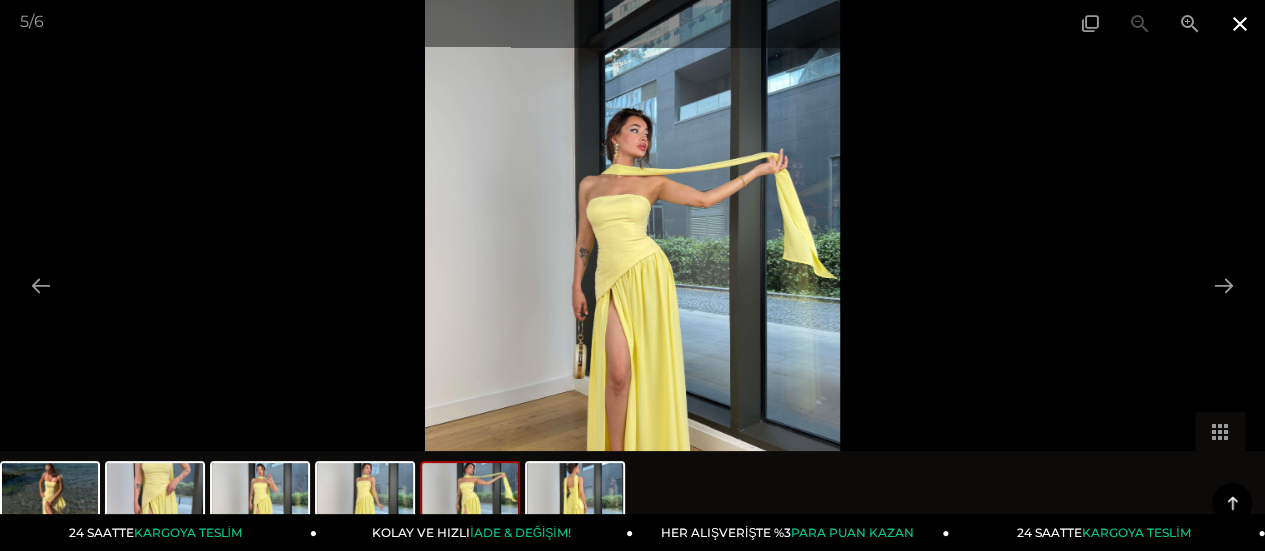 click at bounding box center (1240, 23) 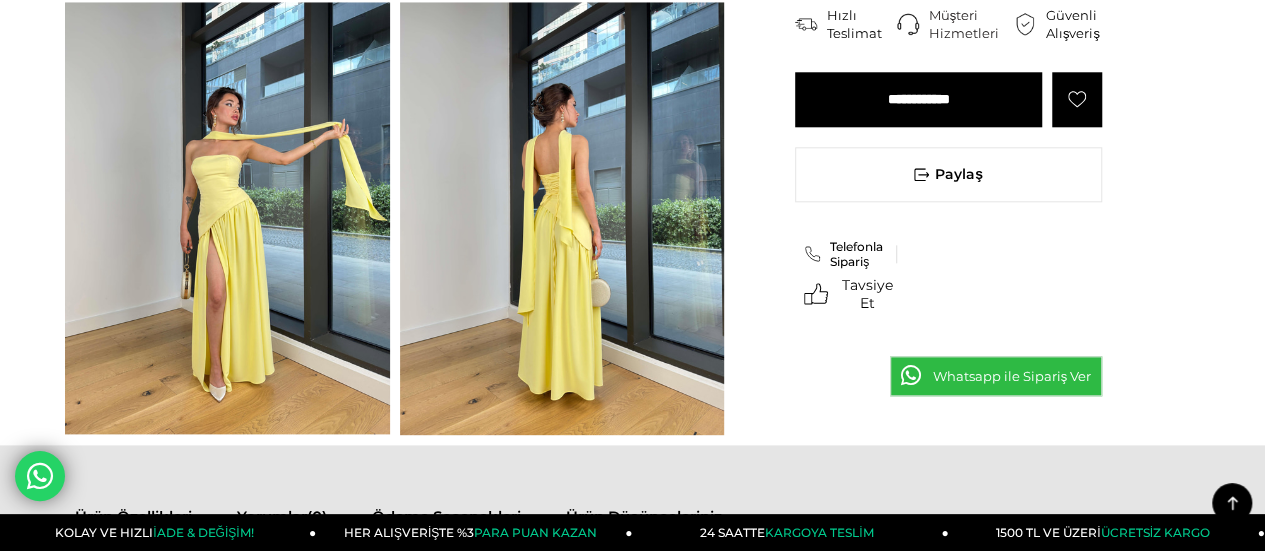 scroll, scrollTop: 1044, scrollLeft: 0, axis: vertical 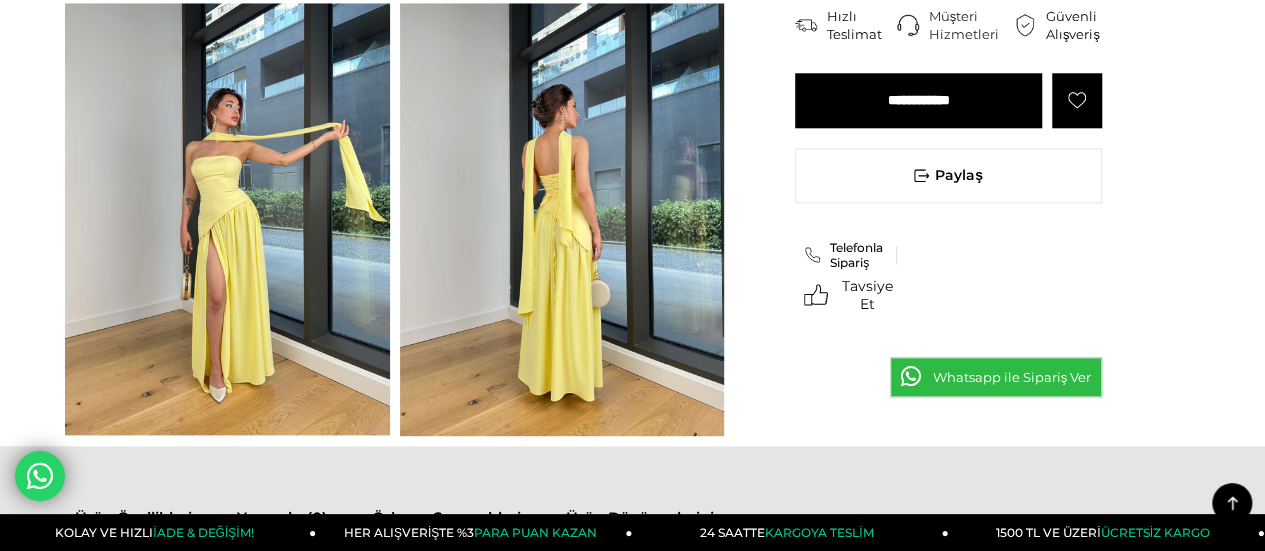drag, startPoint x: 622, startPoint y: 209, endPoint x: 556, endPoint y: 183, distance: 70.93659 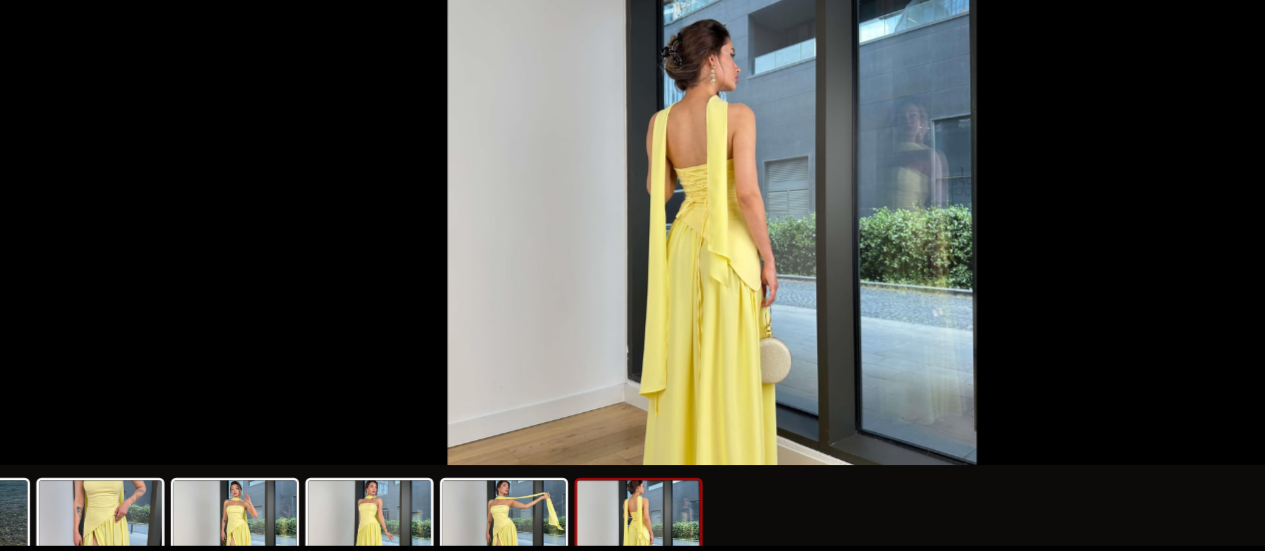 scroll, scrollTop: 1043, scrollLeft: 0, axis: vertical 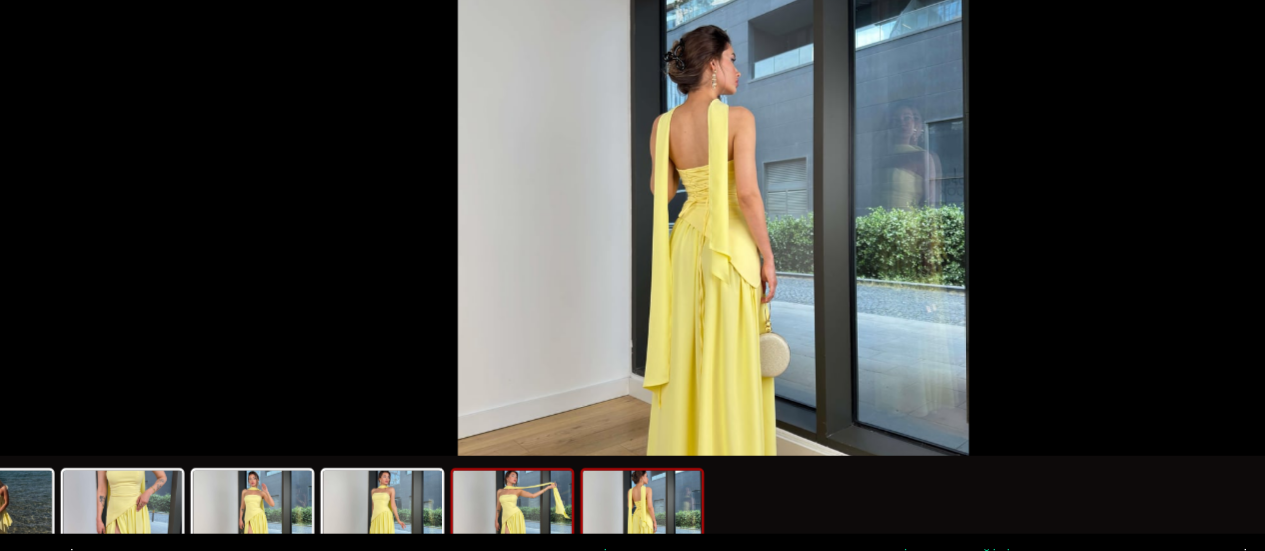 click at bounding box center (470, 501) 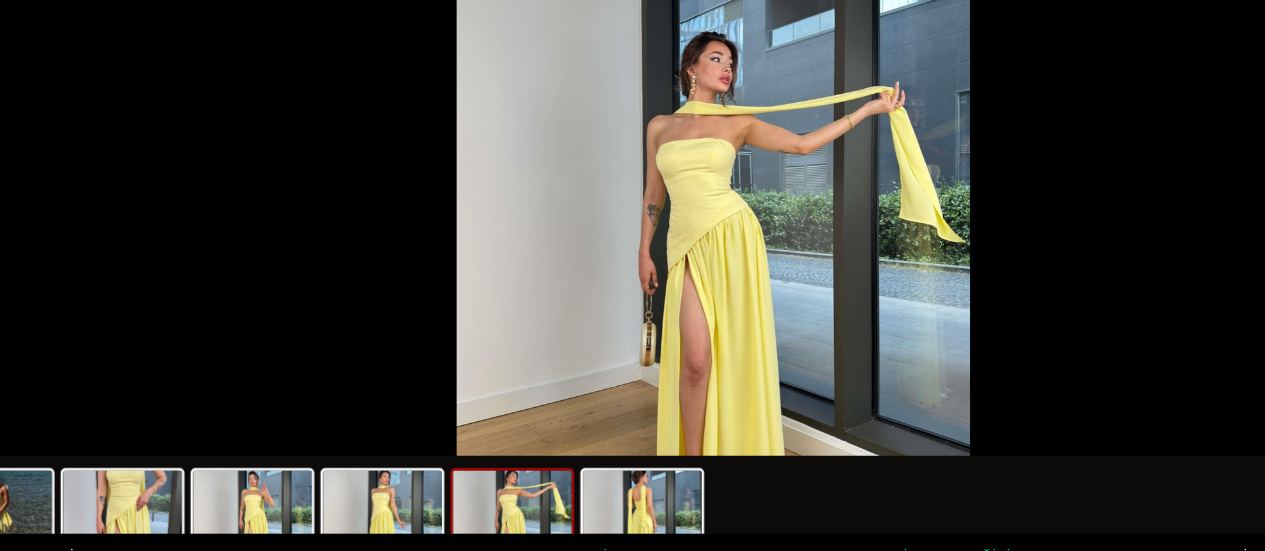 scroll, scrollTop: 1043, scrollLeft: 0, axis: vertical 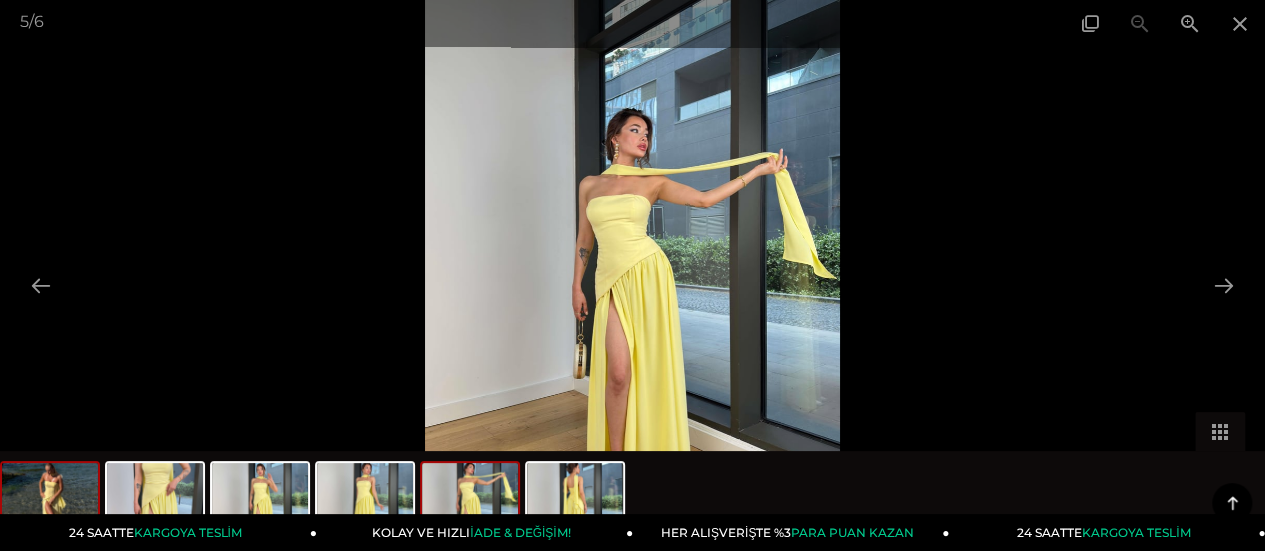 click at bounding box center (50, 501) 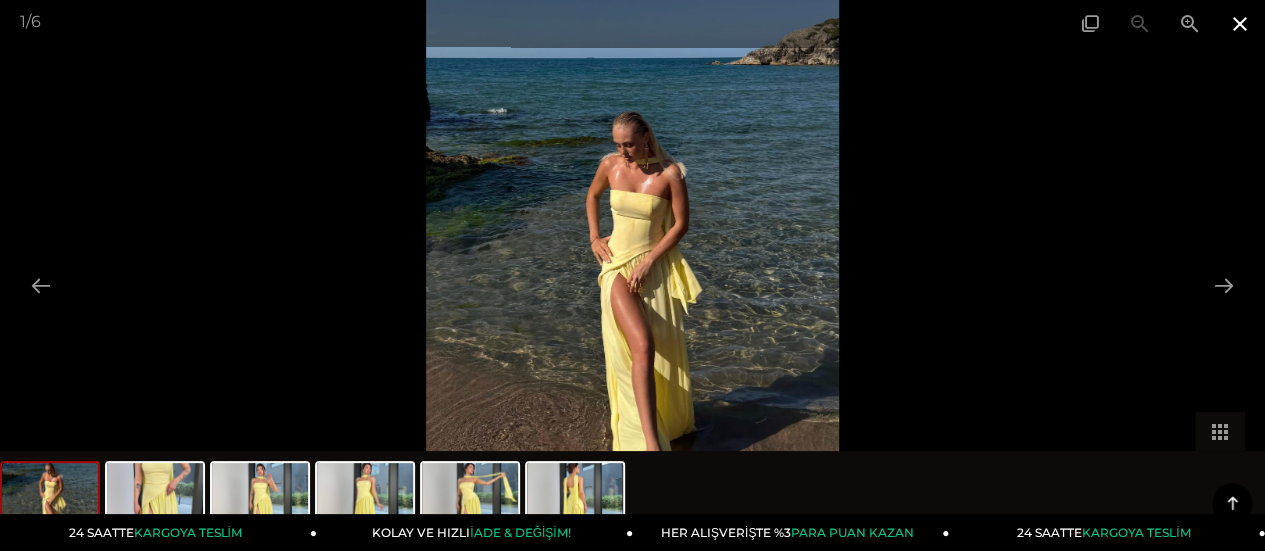 click at bounding box center (1240, 23) 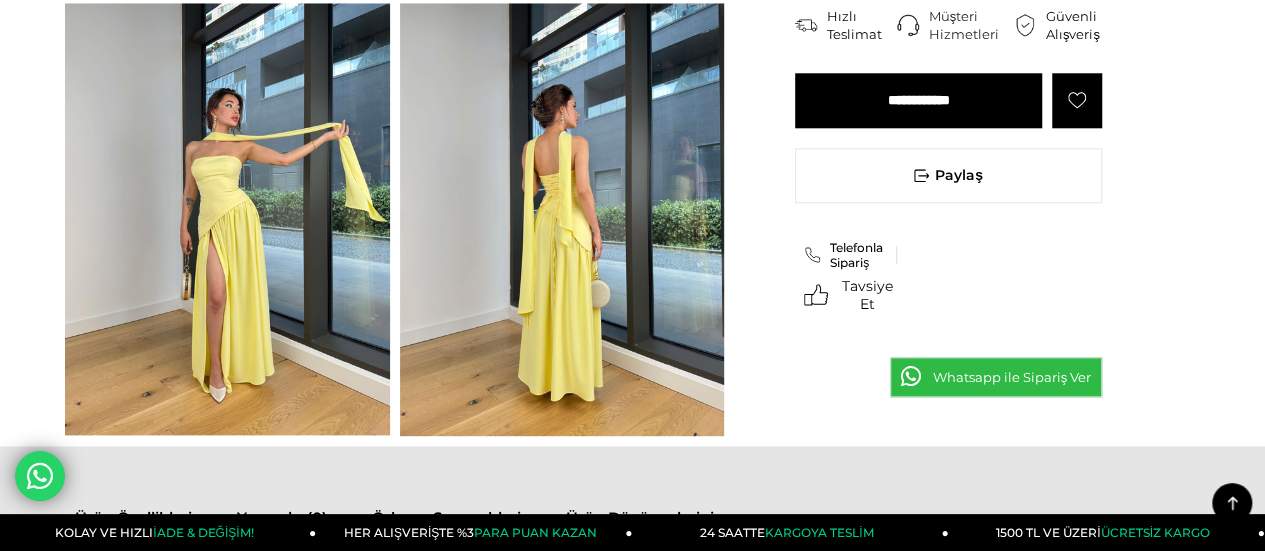 click on "**********" at bounding box center [918, 100] 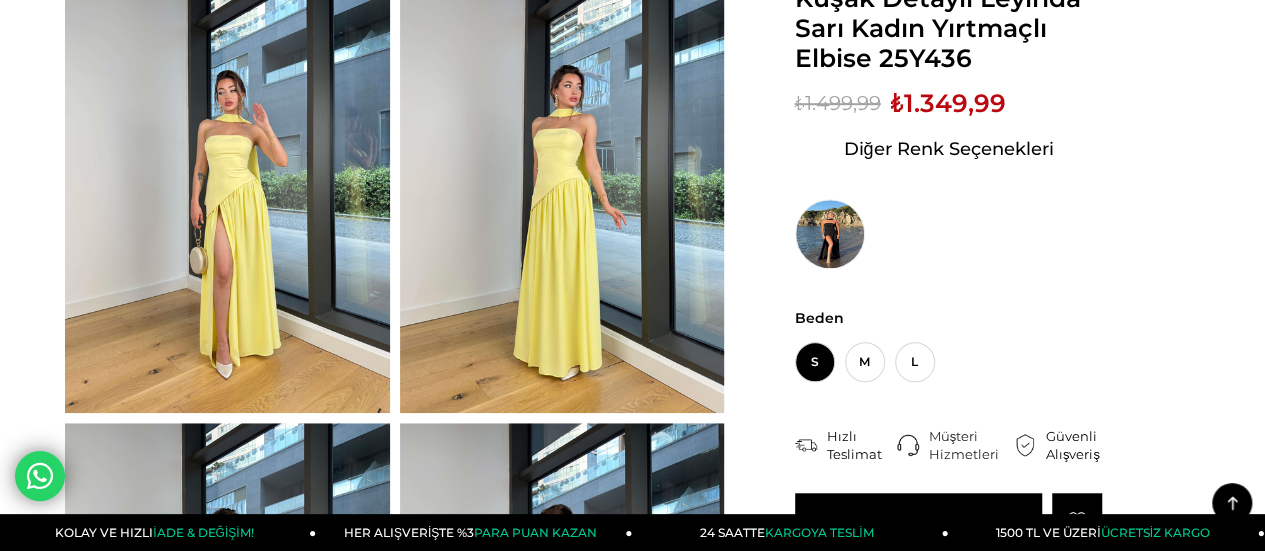 scroll, scrollTop: 610, scrollLeft: 0, axis: vertical 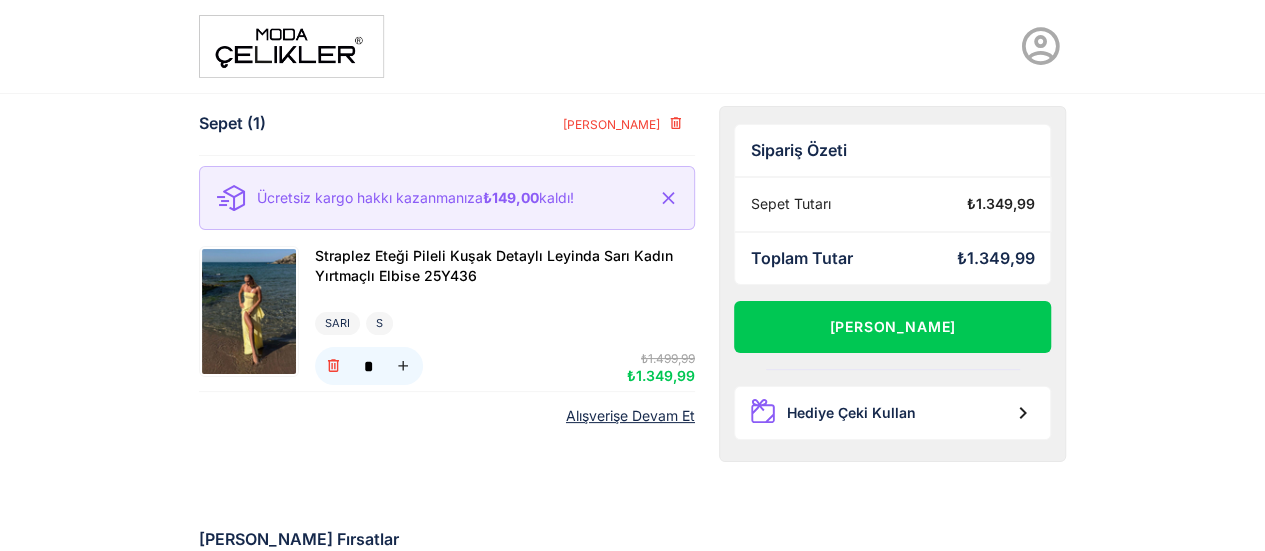 click at bounding box center [291, 46] 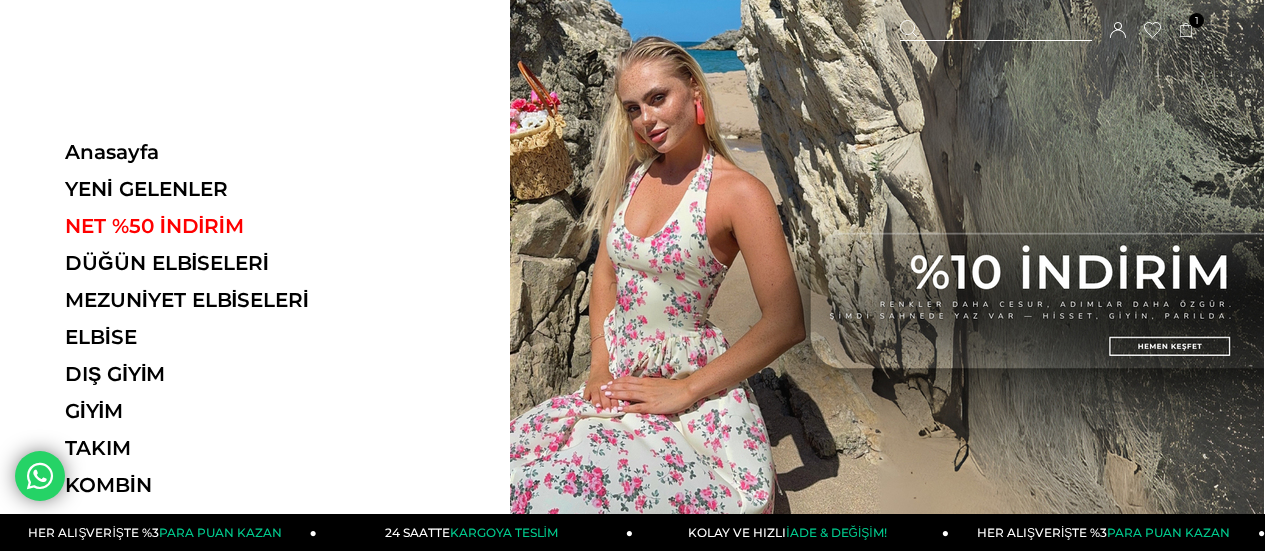 scroll, scrollTop: 0, scrollLeft: 0, axis: both 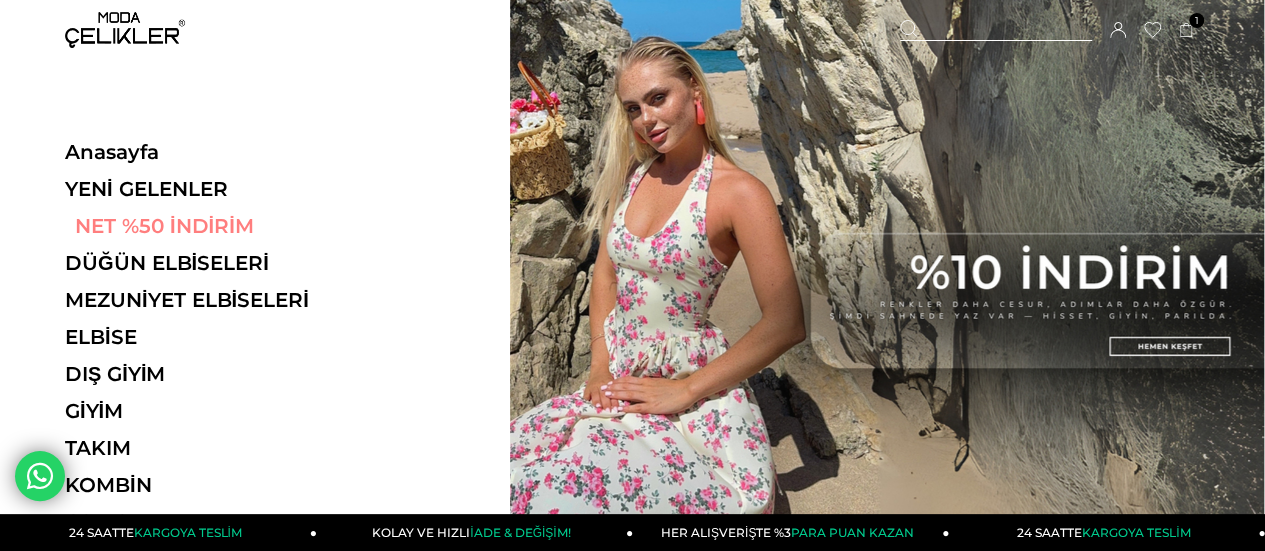 click on "NET %50 İNDİRİM" at bounding box center [202, 226] 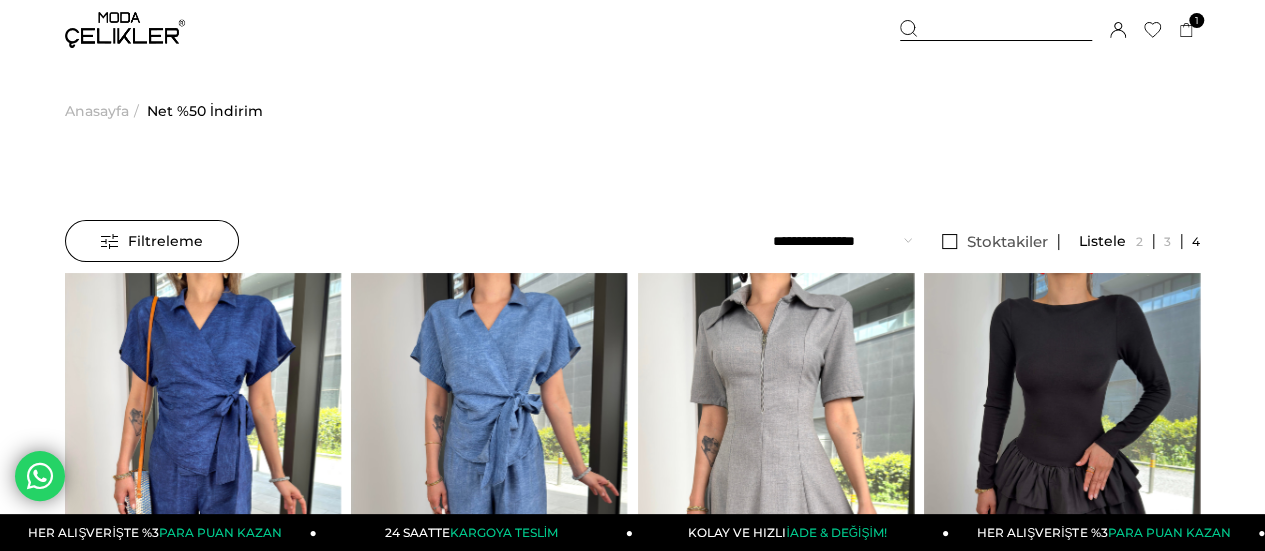 scroll, scrollTop: 88, scrollLeft: 0, axis: vertical 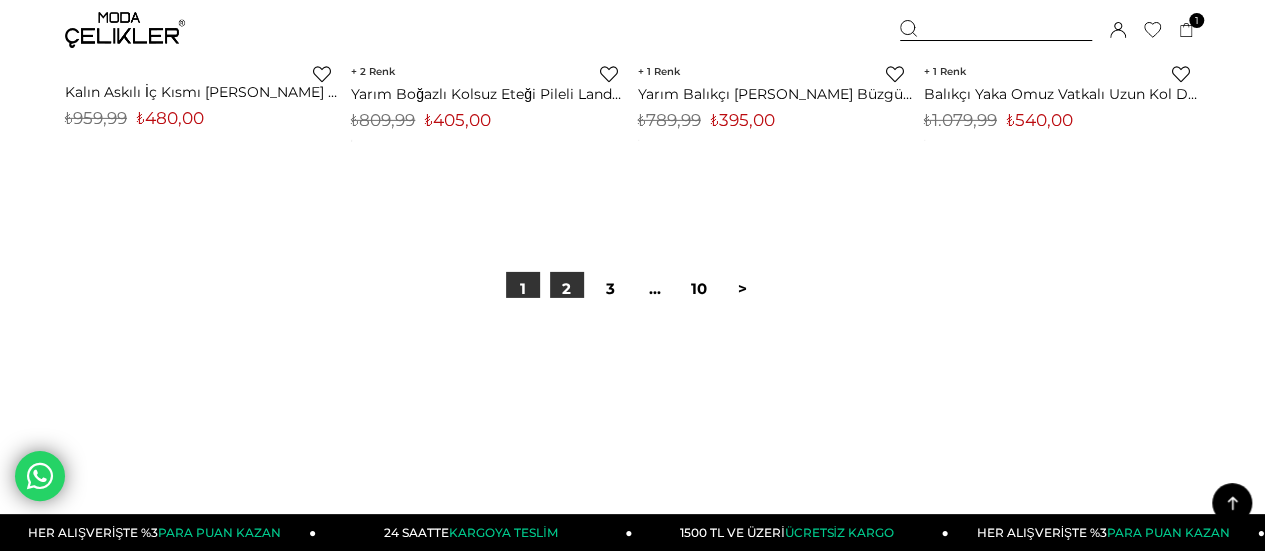 click on "2" at bounding box center (567, 289) 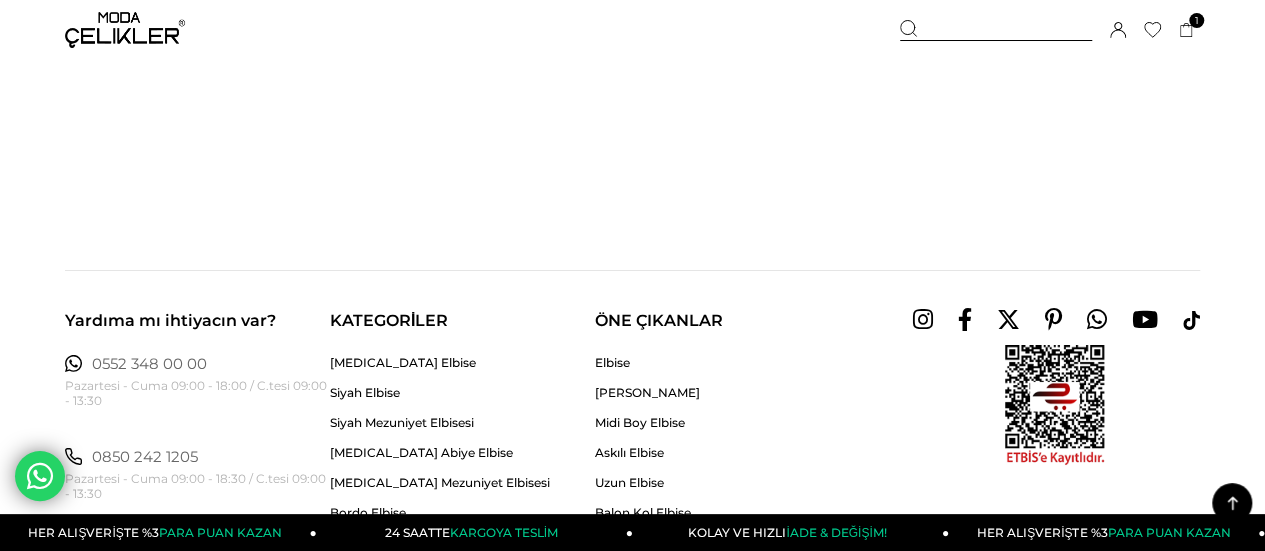 scroll, scrollTop: 11100, scrollLeft: 0, axis: vertical 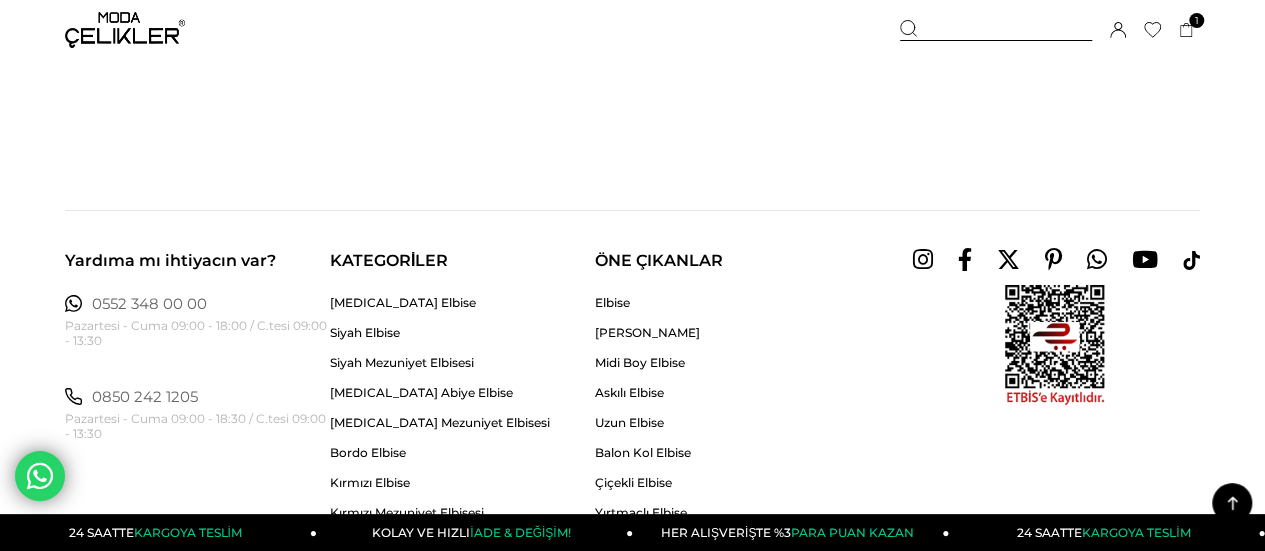 click on "Sepetim
1
Ürün
₺1.349,99
Straplez Eteği Pileli Kuşak Detaylı Leyinda Sarı Kadın Yırtmaçlı Elbise 25Y436 SARI
x 1
Adet
₺1.349,99
Genel Toplam :
₺1.349,99
Sepetim
Sipariş Tamamla
Üye Girişi
Üye Ol
Google İle Bağlan" at bounding box center [1050, 30] 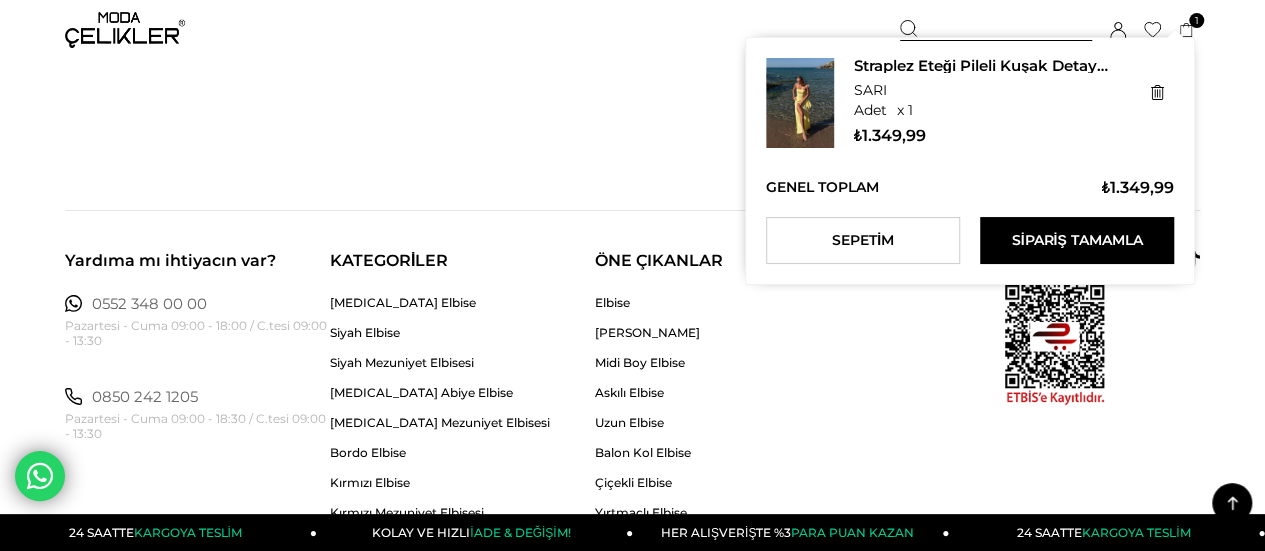 click 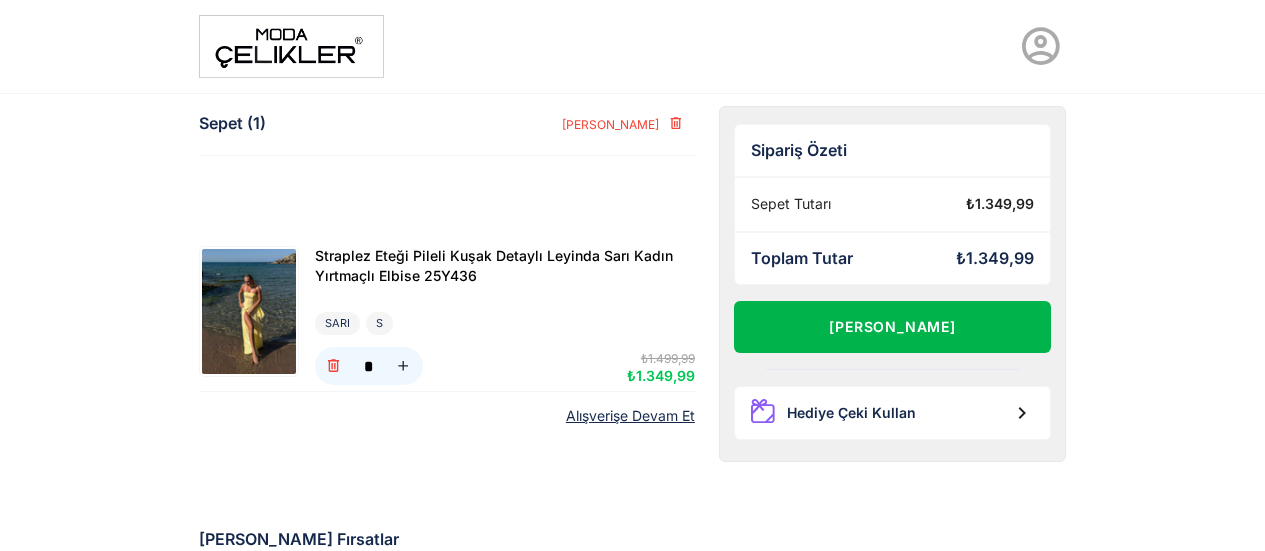 scroll, scrollTop: 3, scrollLeft: 0, axis: vertical 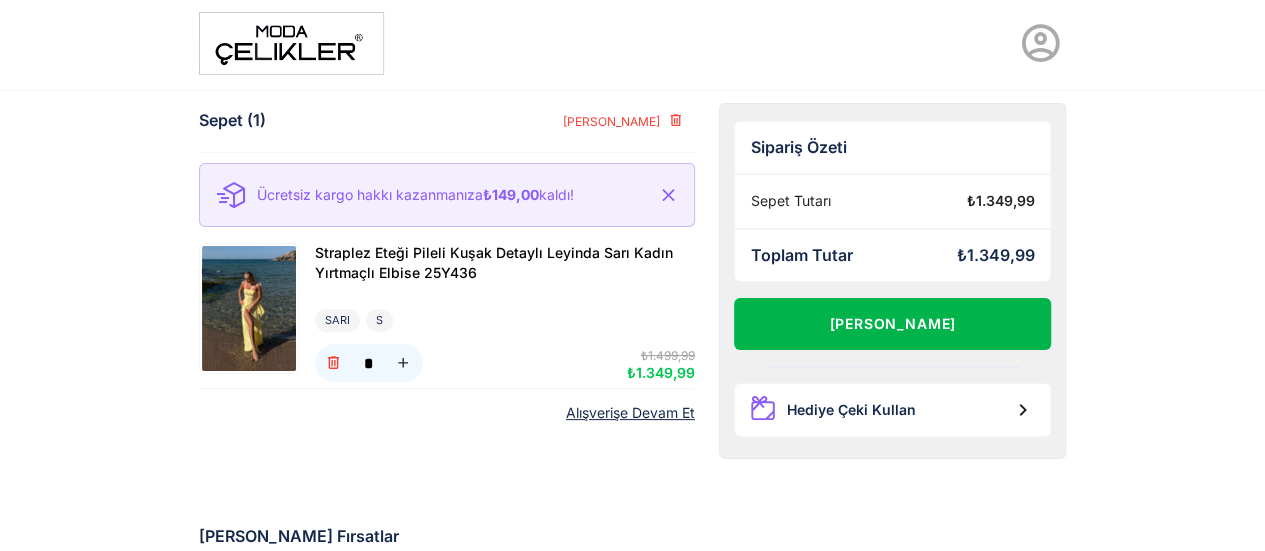 click on "[PERSON_NAME]" at bounding box center [893, 324] 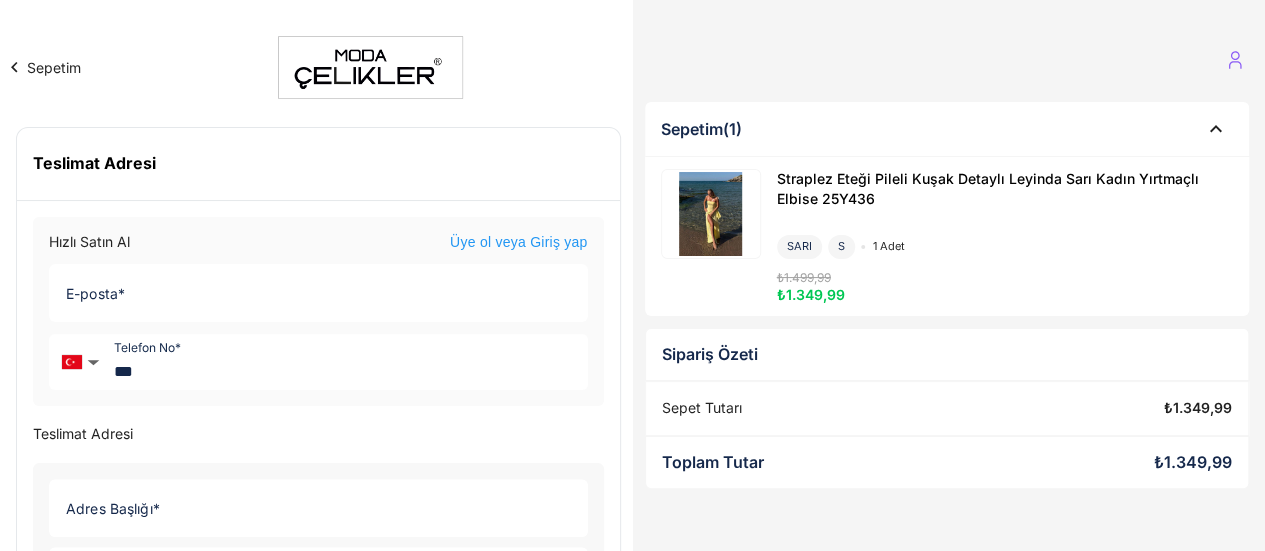 scroll, scrollTop: 100, scrollLeft: 0, axis: vertical 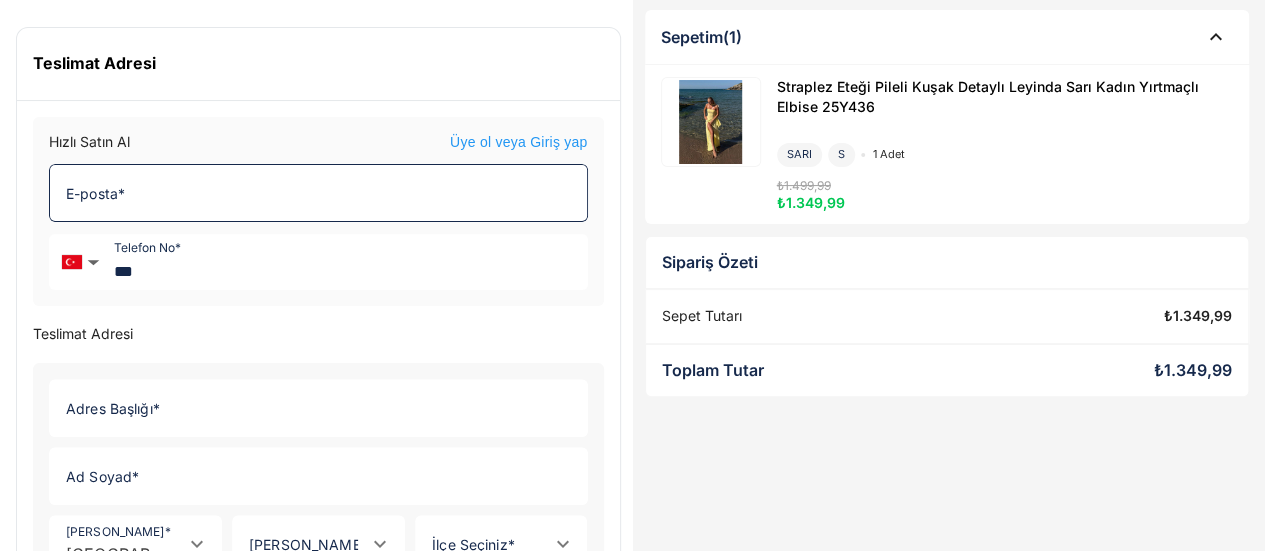 click on "E-posta *" 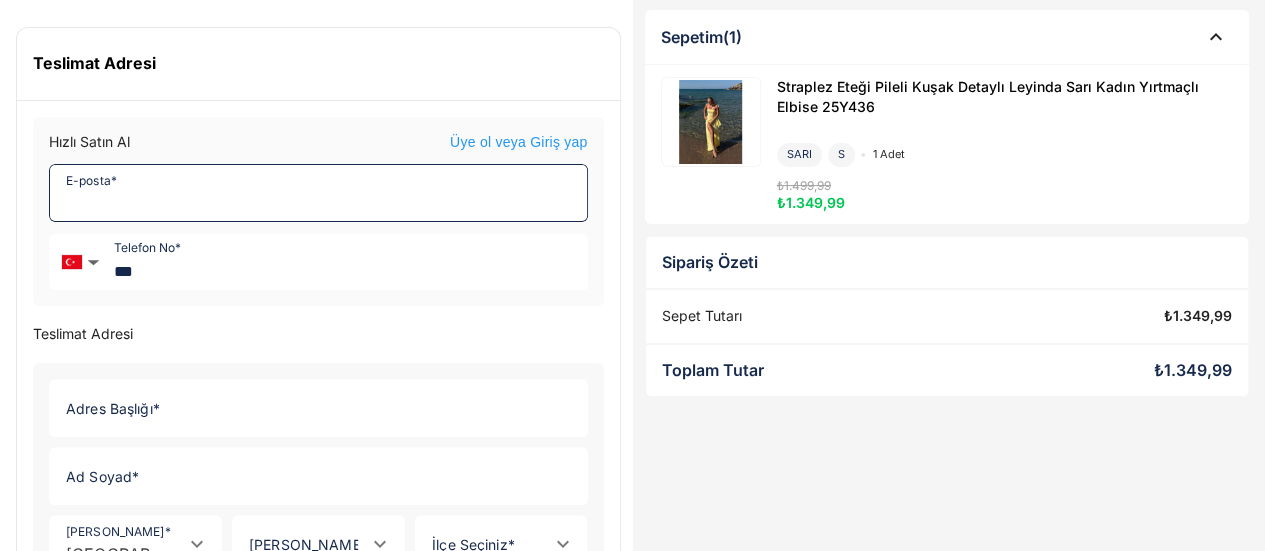 type on "*" 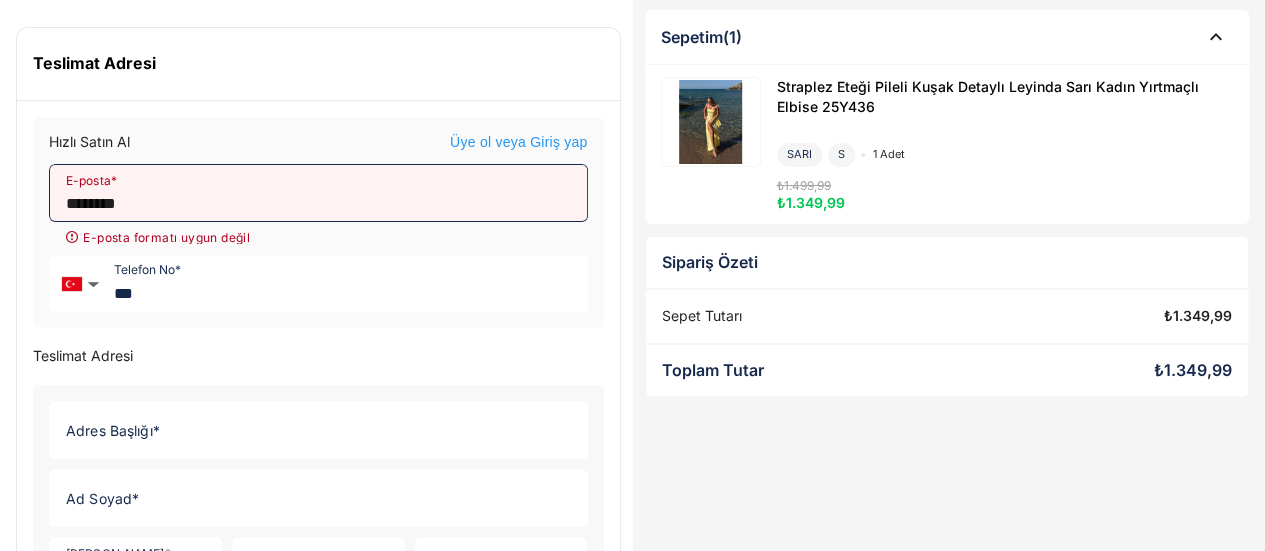 drag, startPoint x: 325, startPoint y: 212, endPoint x: 318, endPoint y: 229, distance: 18.384777 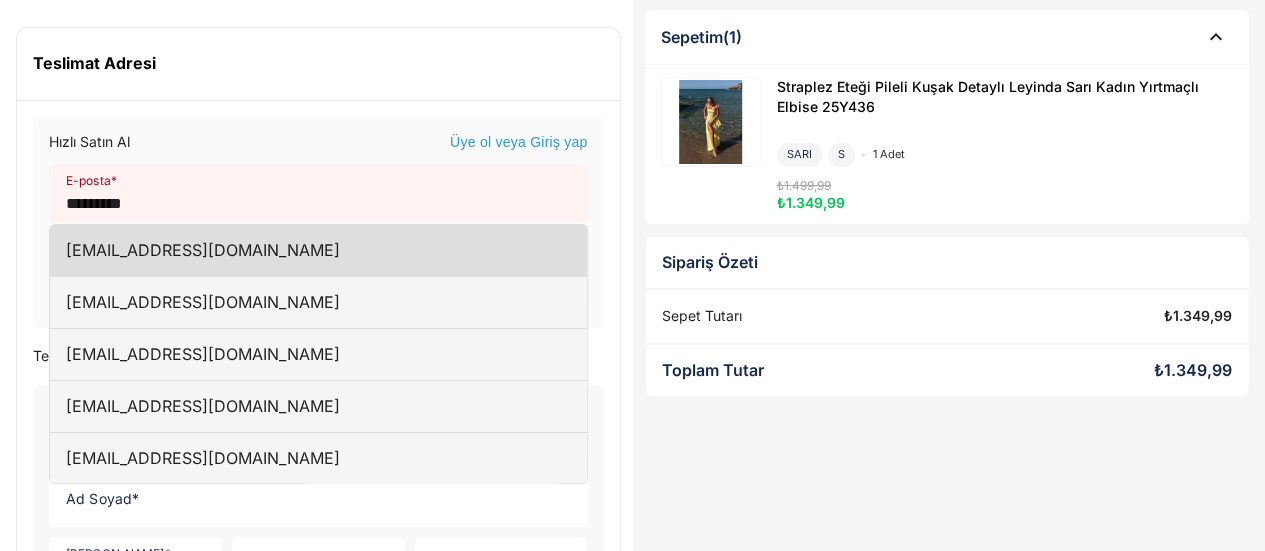 click on "[EMAIL_ADDRESS][DOMAIN_NAME]" 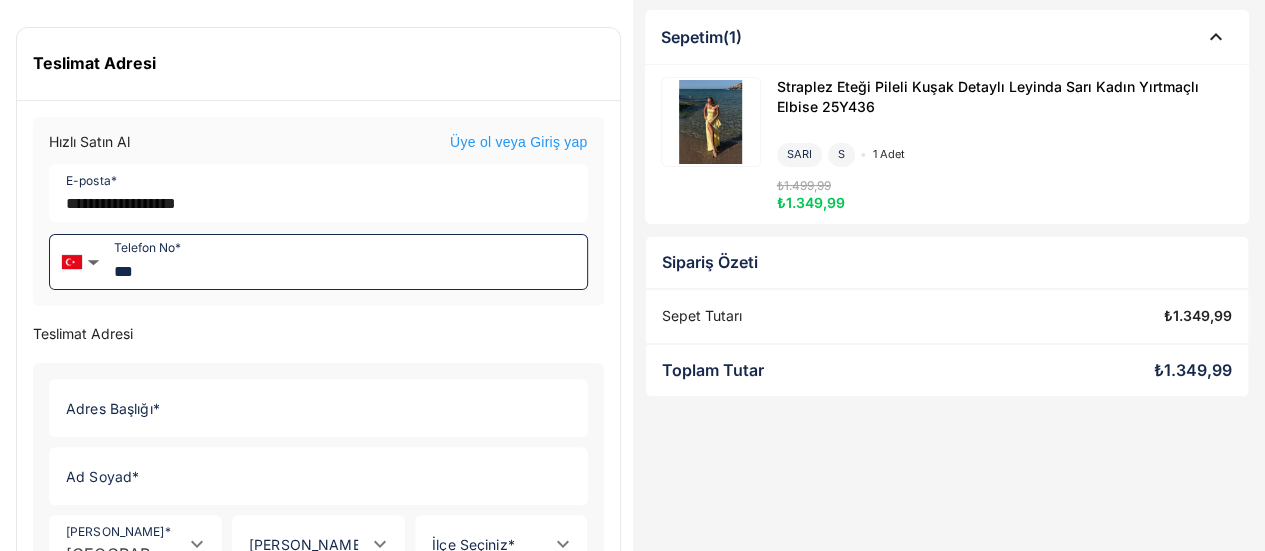 click on "***" at bounding box center [347, 262] 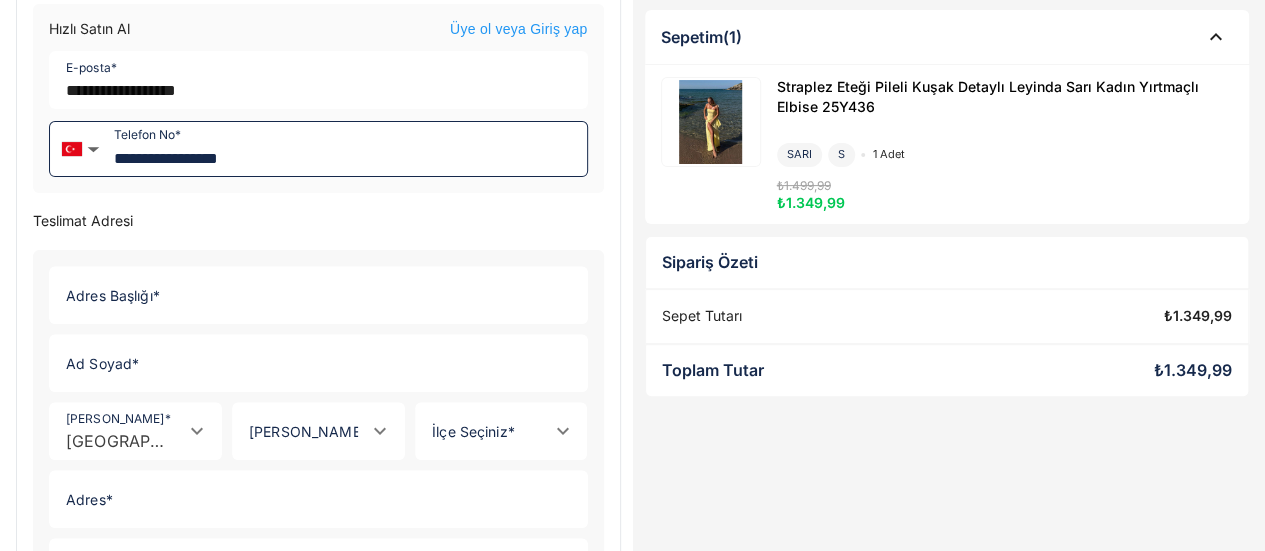 scroll, scrollTop: 216, scrollLeft: 0, axis: vertical 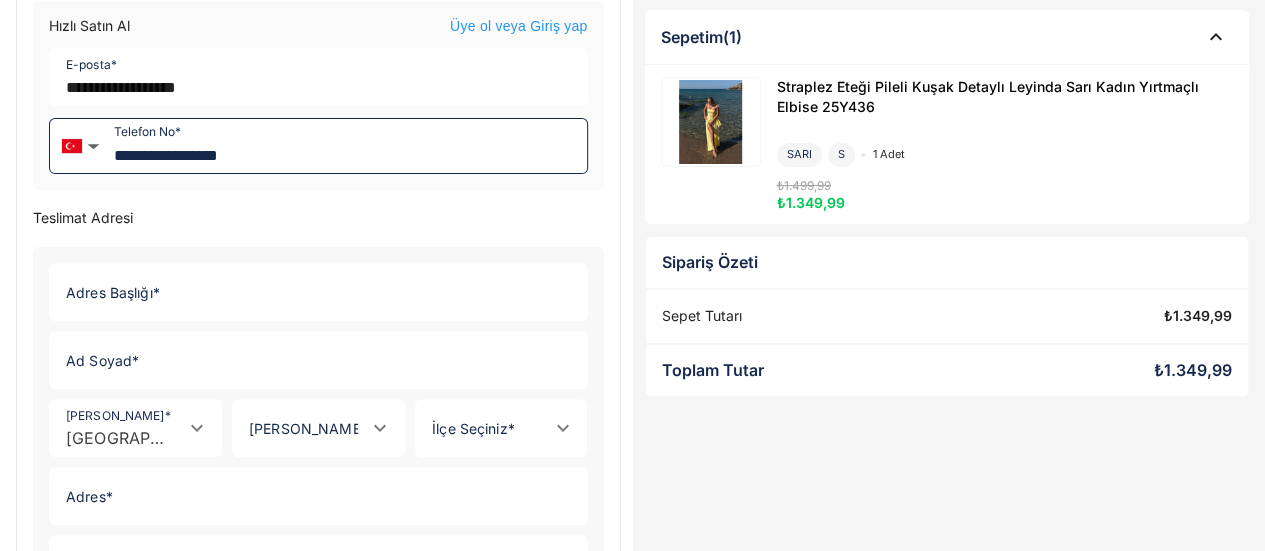 type on "**********" 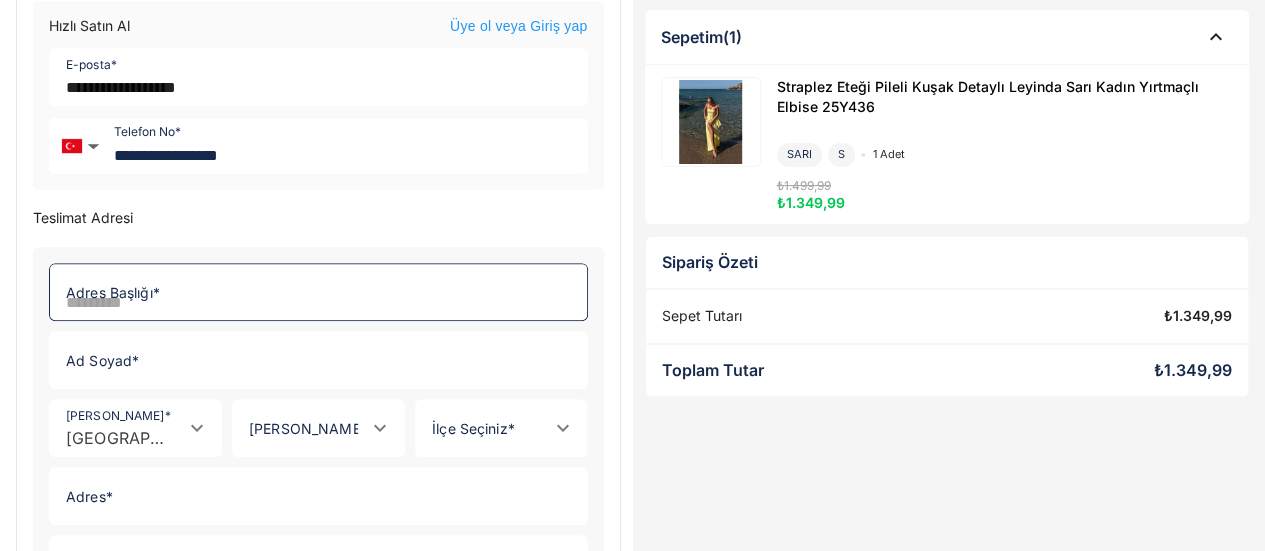 click on "Adres Başlığı *" 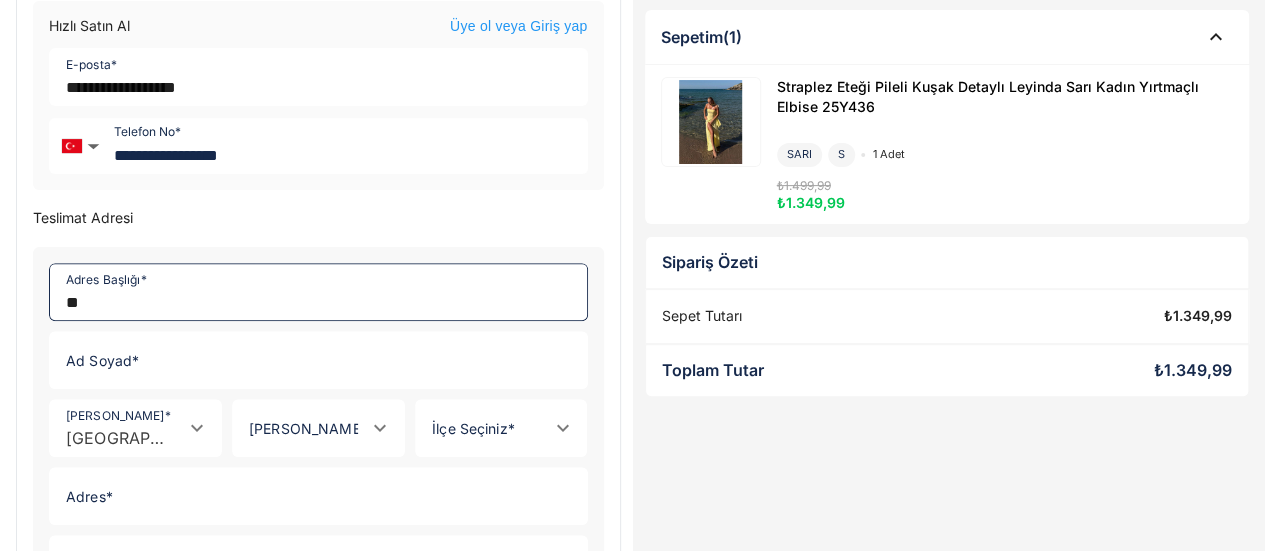type on "**" 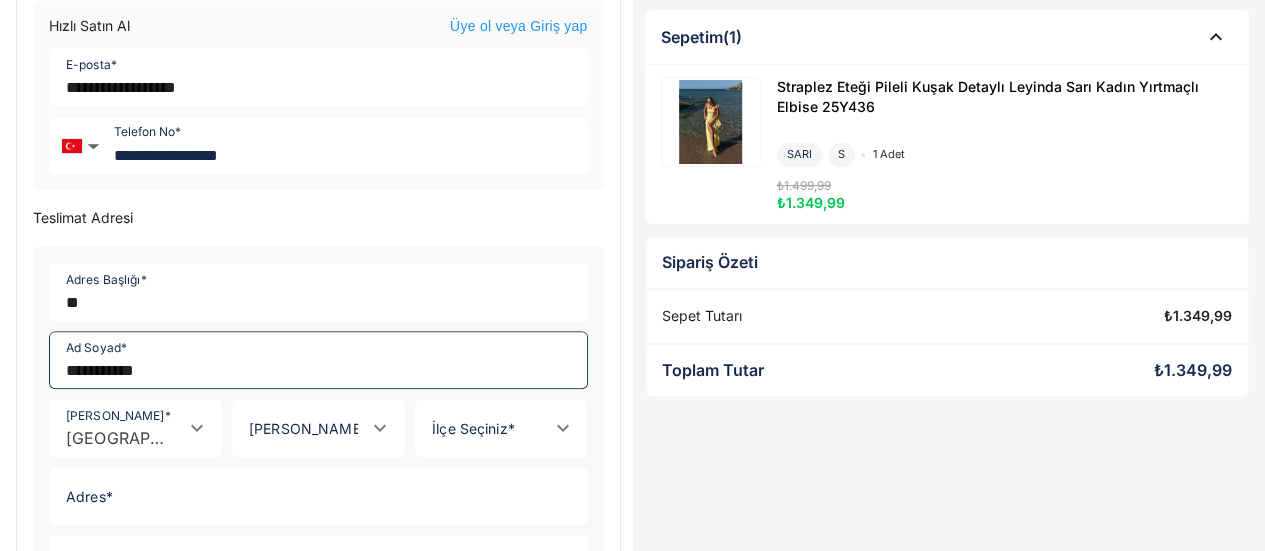 type on "**********" 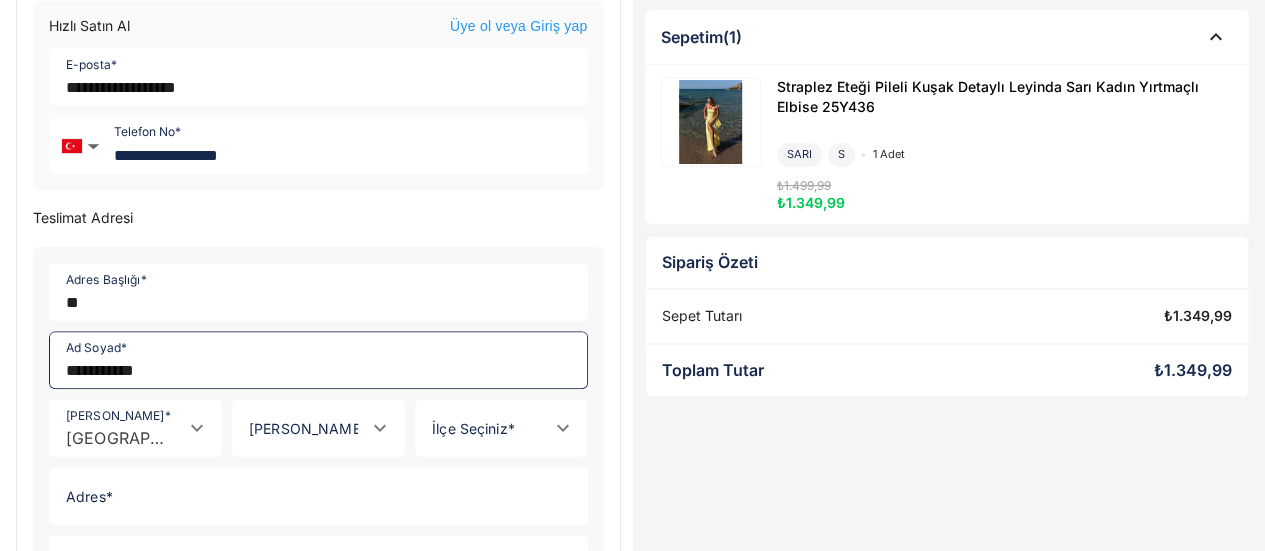 type on "*******" 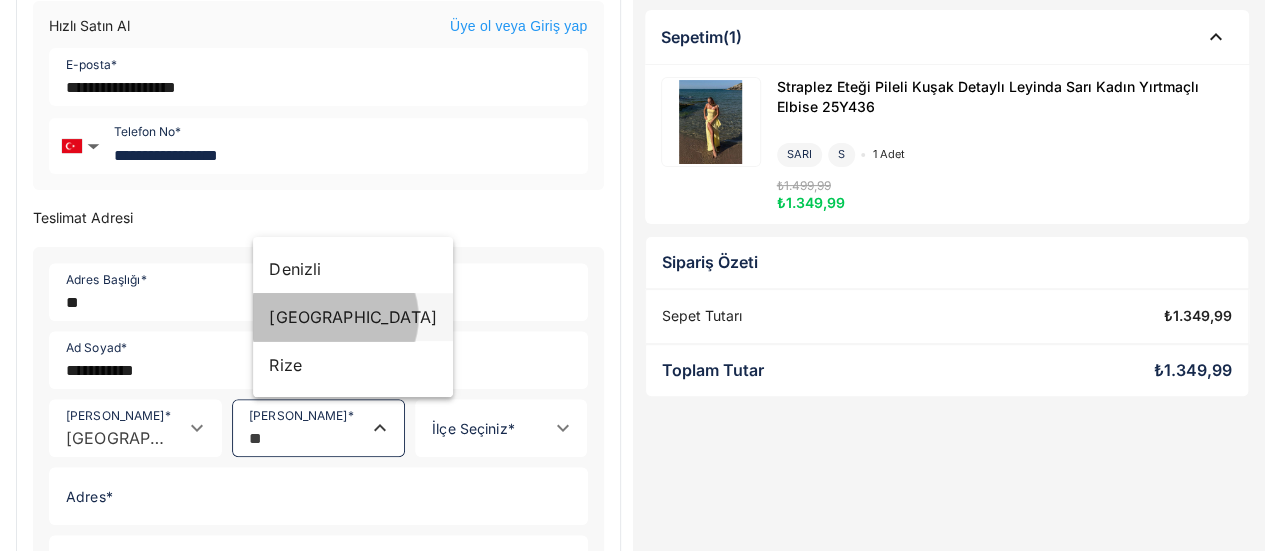 click on "[GEOGRAPHIC_DATA]" at bounding box center (353, 317) 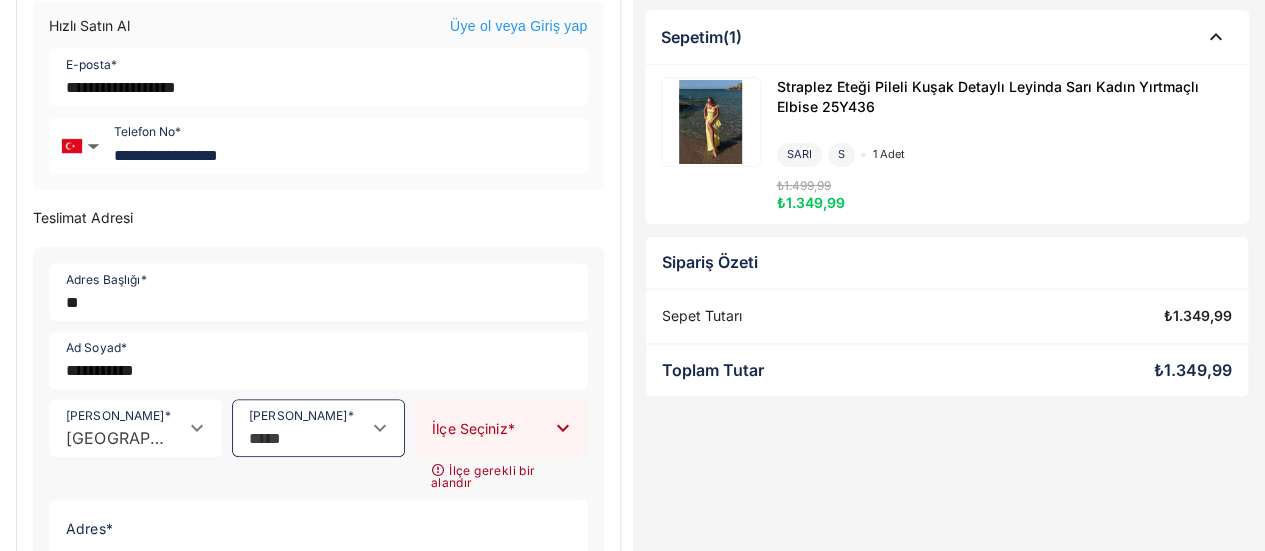 type on "*****" 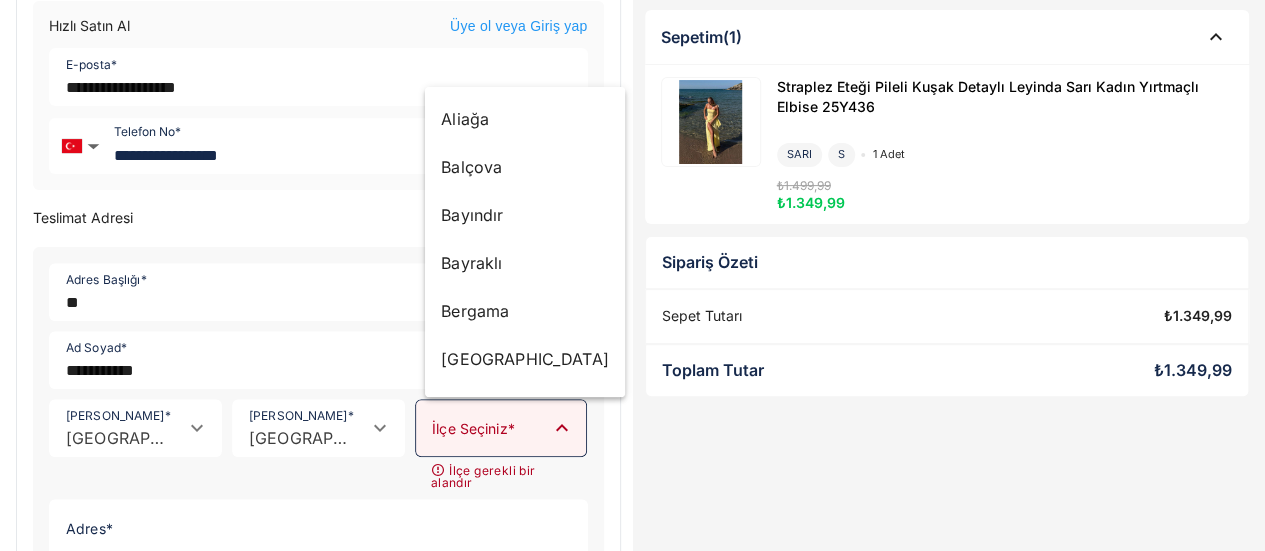 click on "[PERSON_NAME] *" 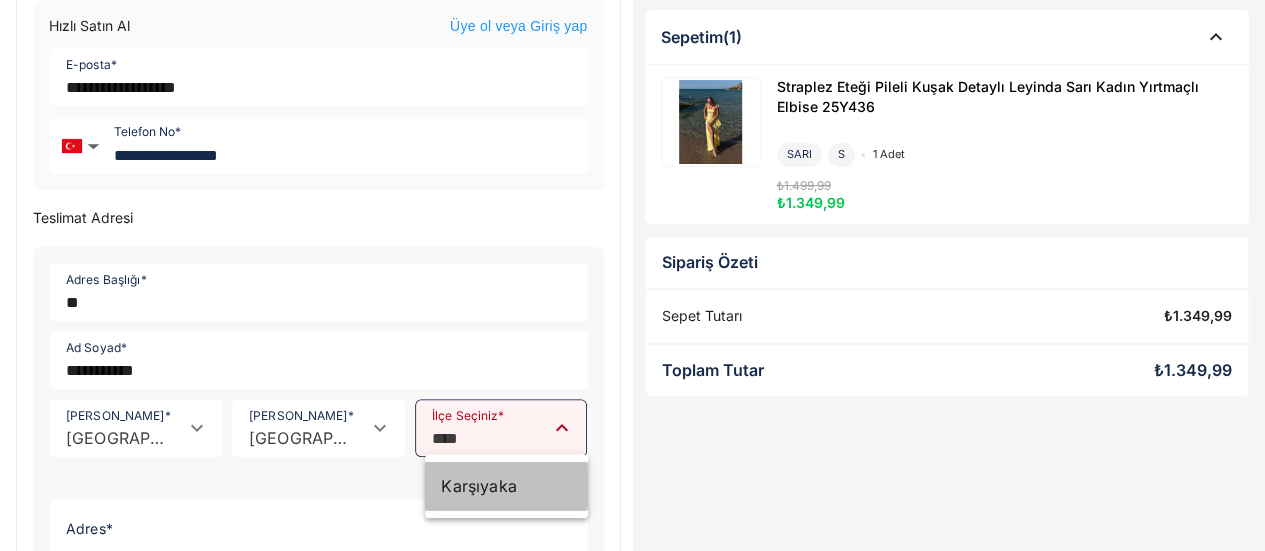 click on "Karşıyaka" at bounding box center (506, 486) 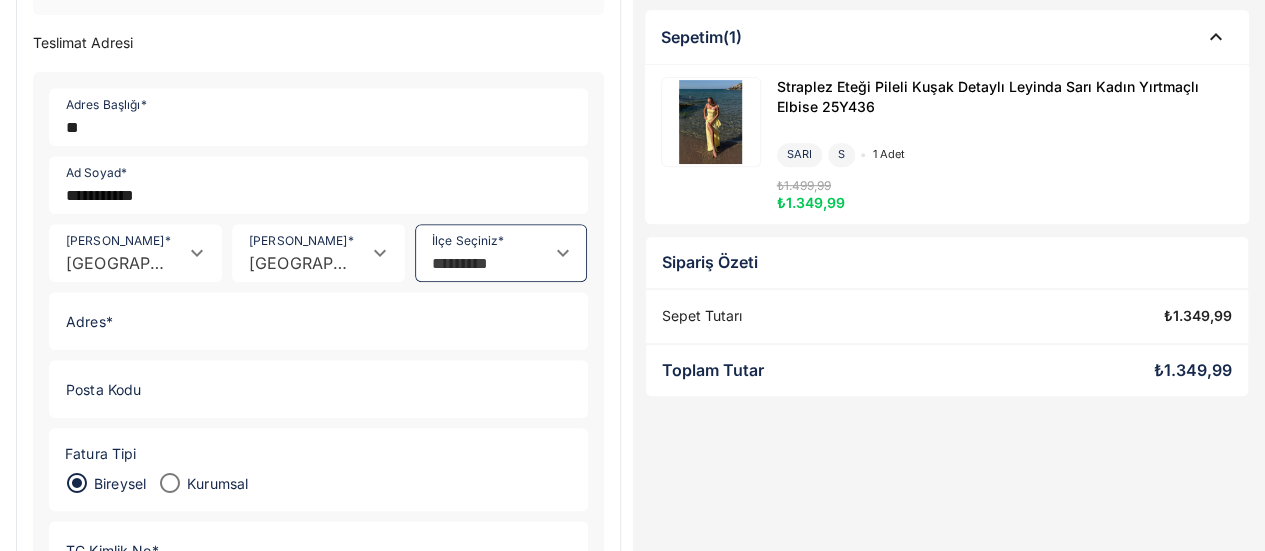 scroll, scrollTop: 392, scrollLeft: 0, axis: vertical 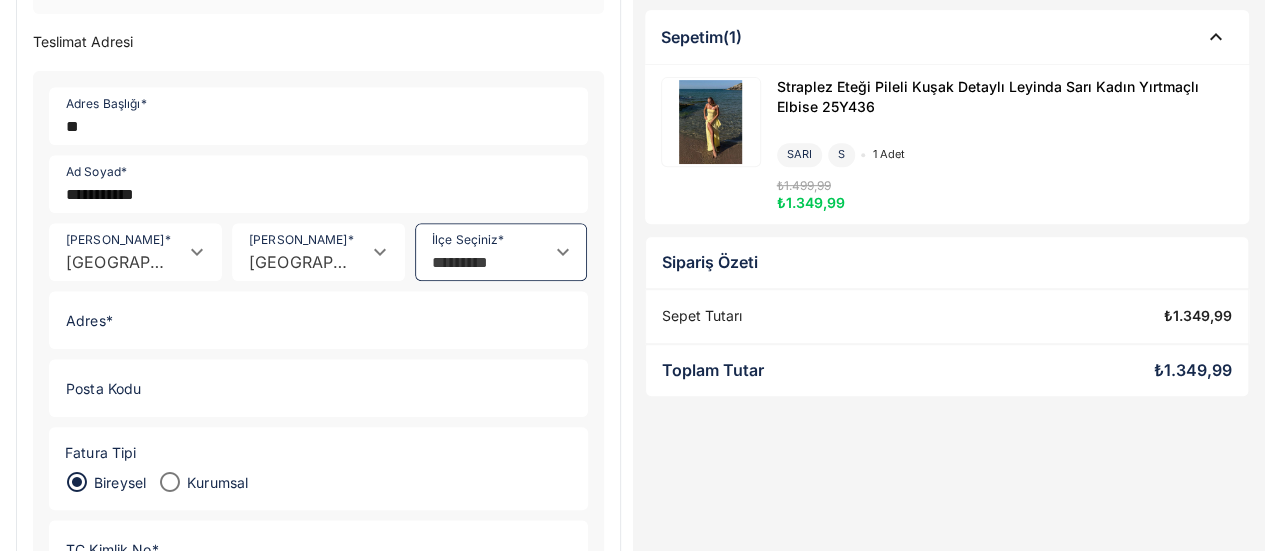 type on "*********" 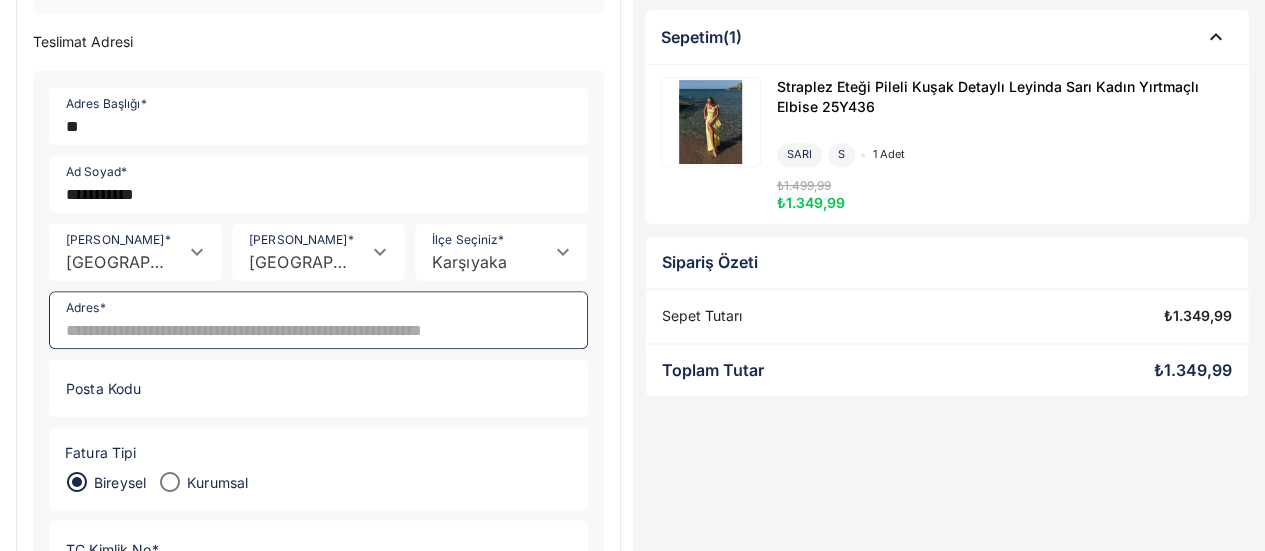 type on "**********" 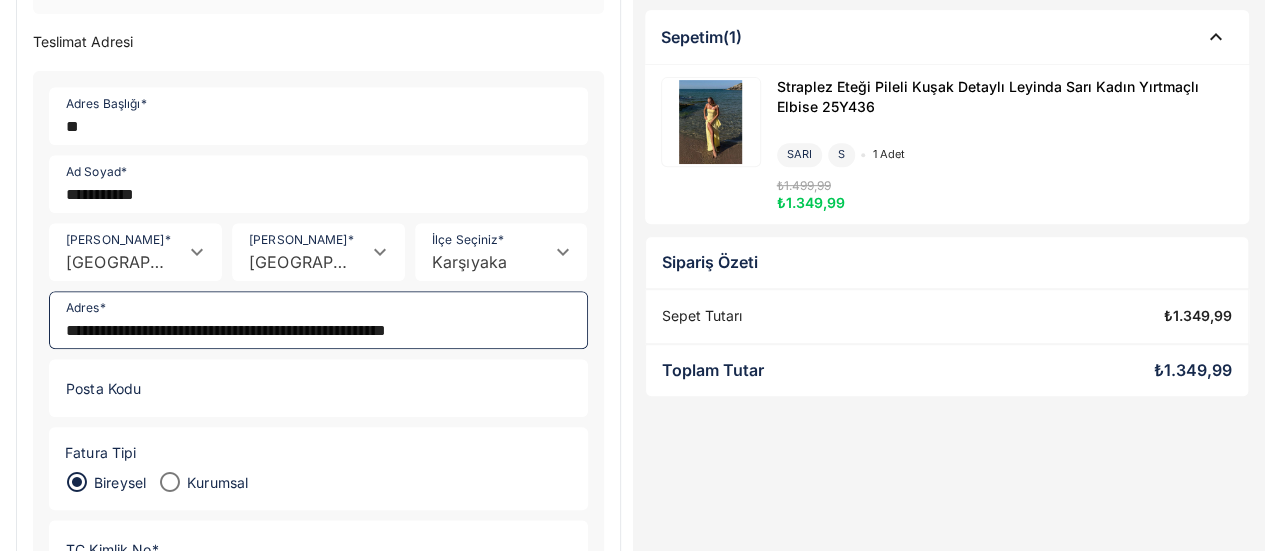 type on "**********" 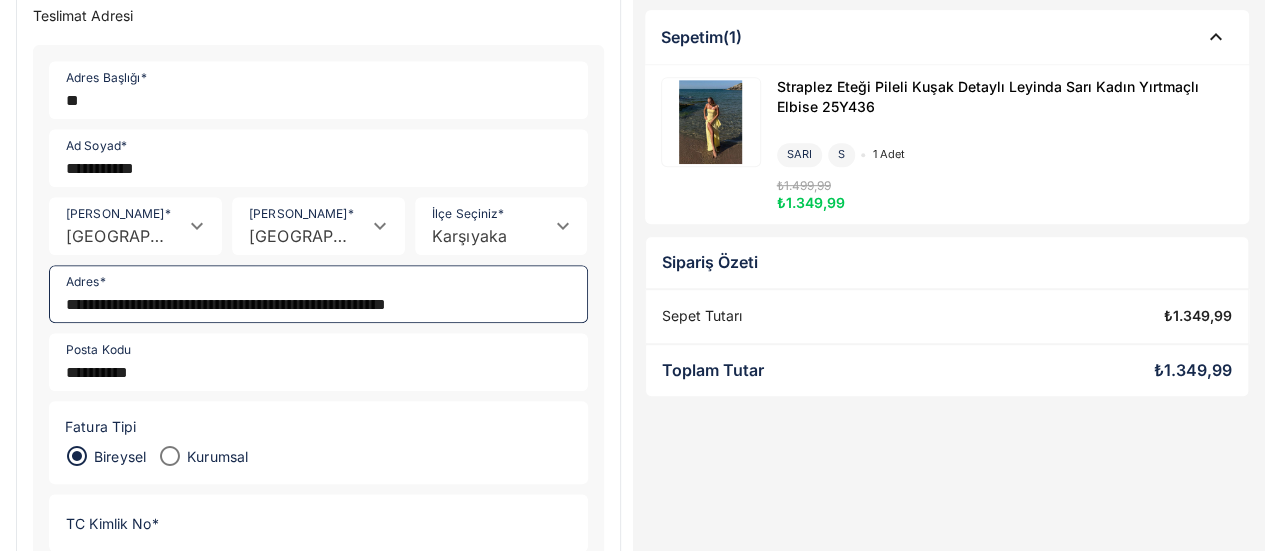 scroll, scrollTop: 422, scrollLeft: 0, axis: vertical 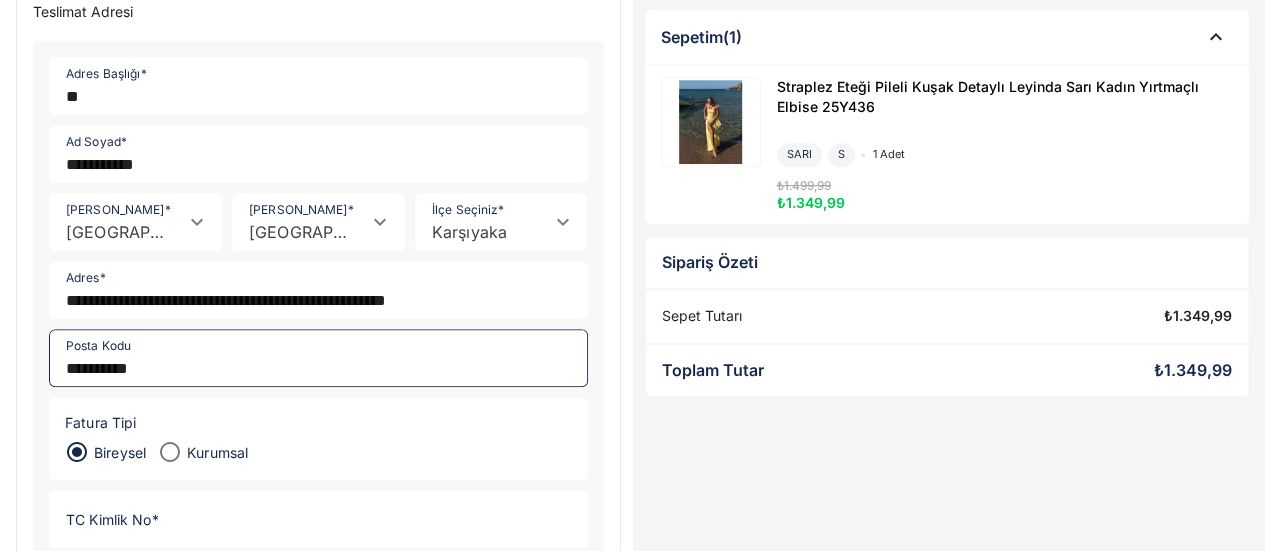 click on "**********" 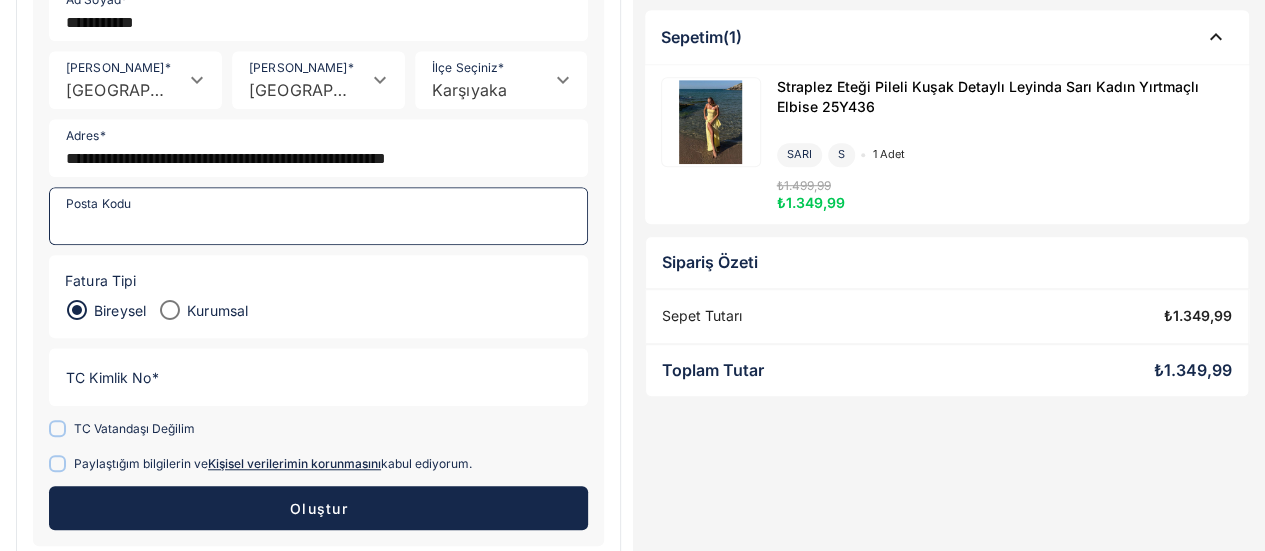 scroll, scrollTop: 572, scrollLeft: 0, axis: vertical 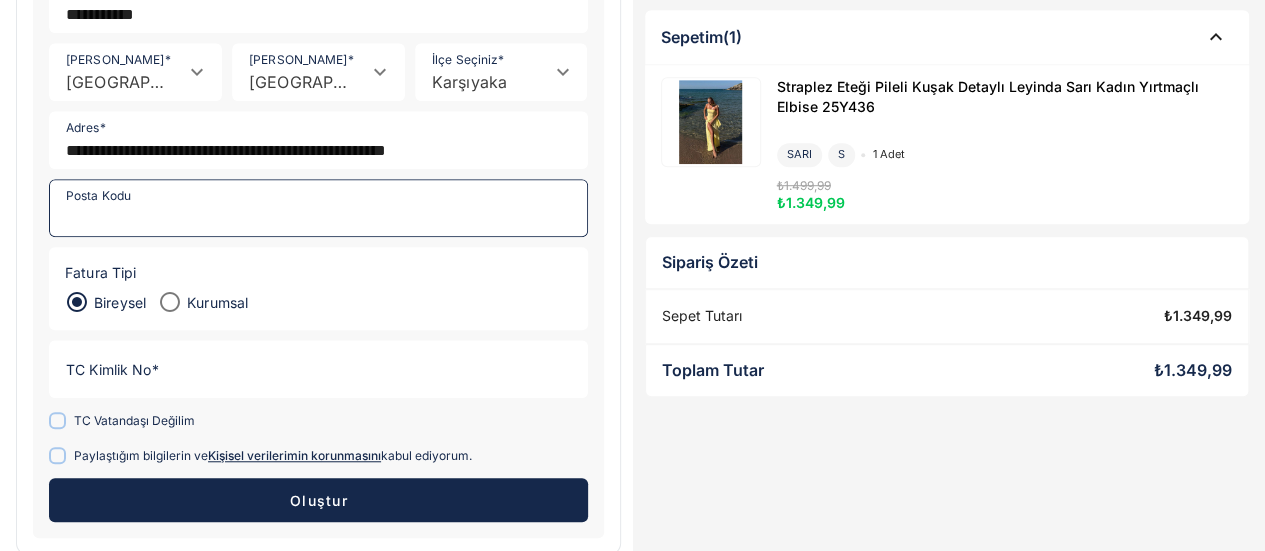 type 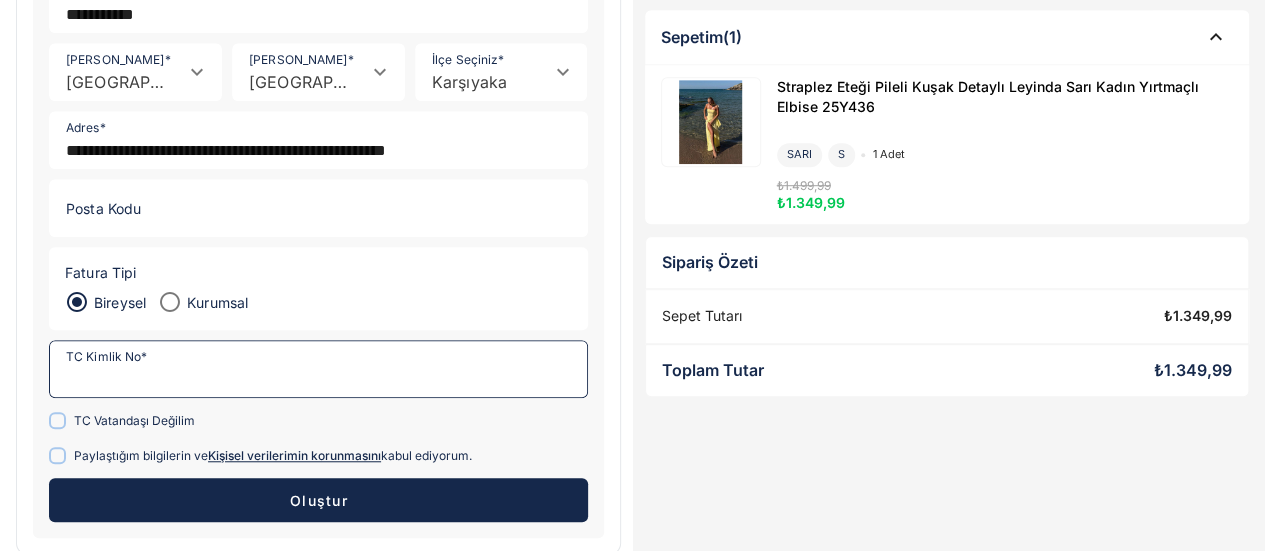 click on "TC Kimlik No *" 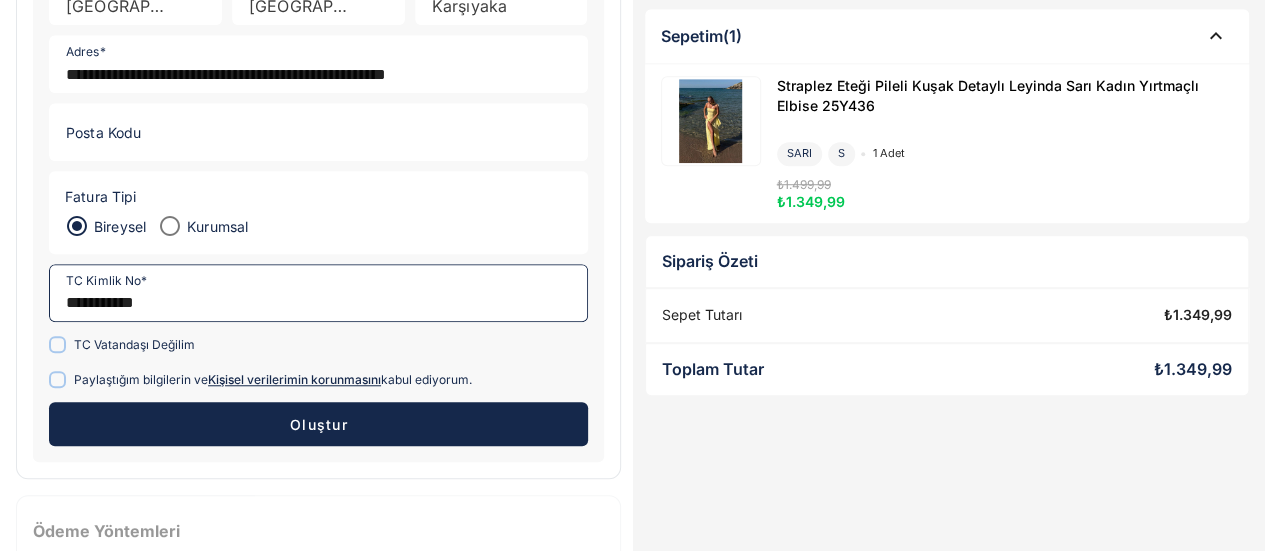 scroll, scrollTop: 654, scrollLeft: 0, axis: vertical 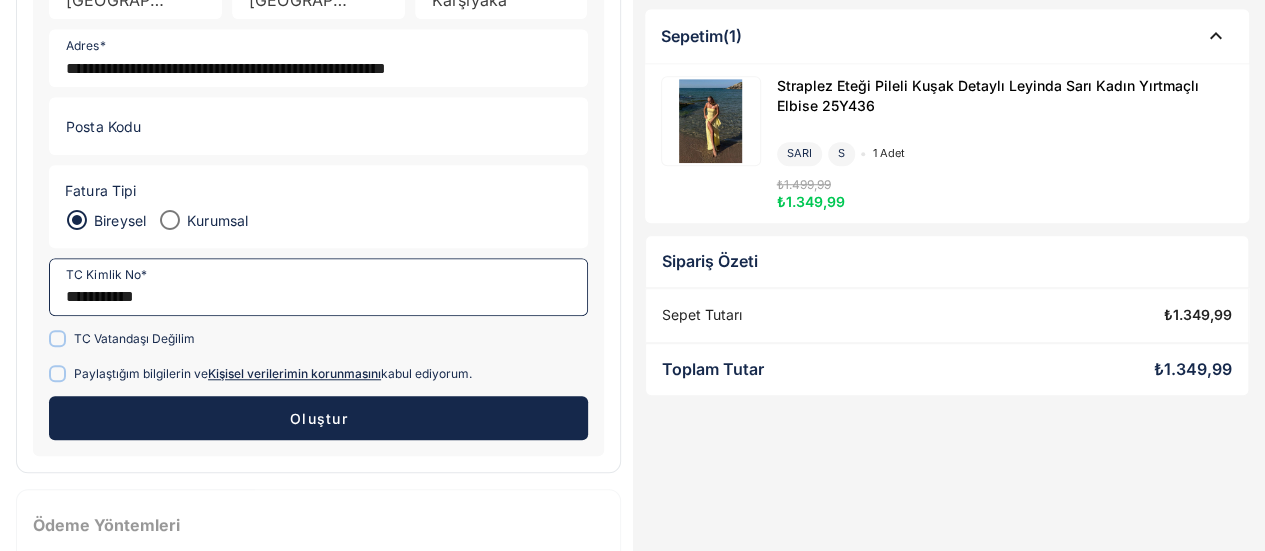 type on "**********" 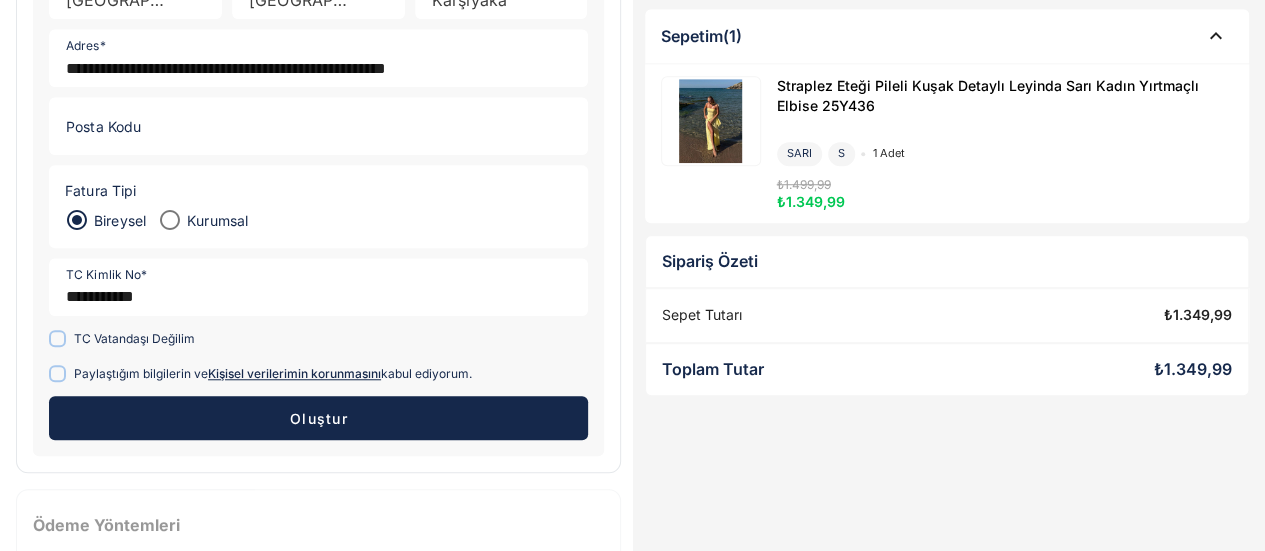 click on "Oluştur" at bounding box center (318, 418) 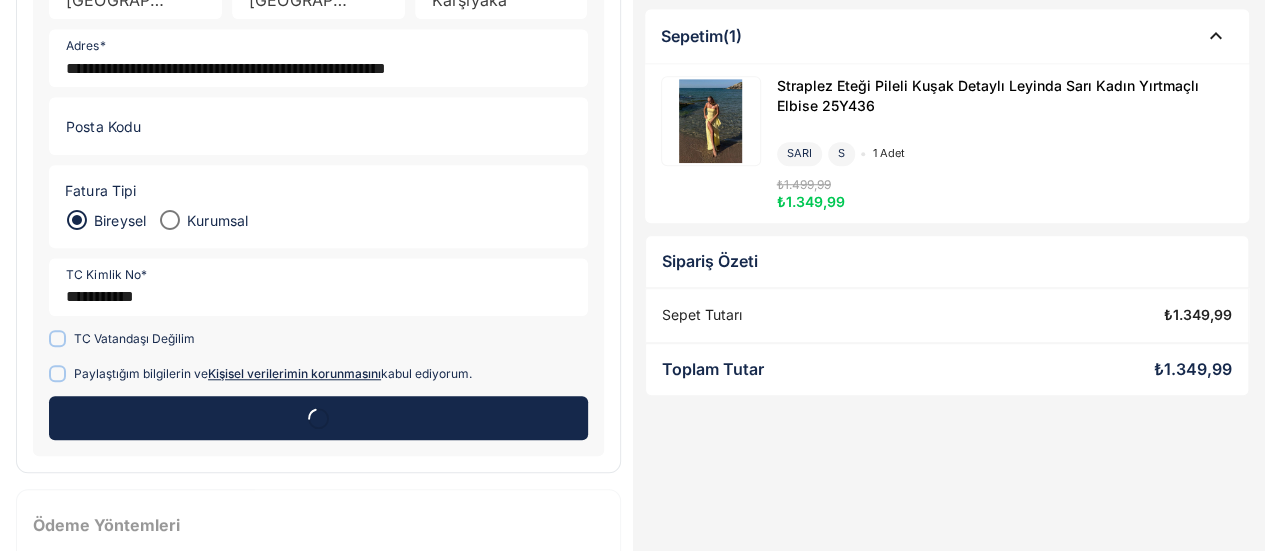 scroll, scrollTop: 0, scrollLeft: 0, axis: both 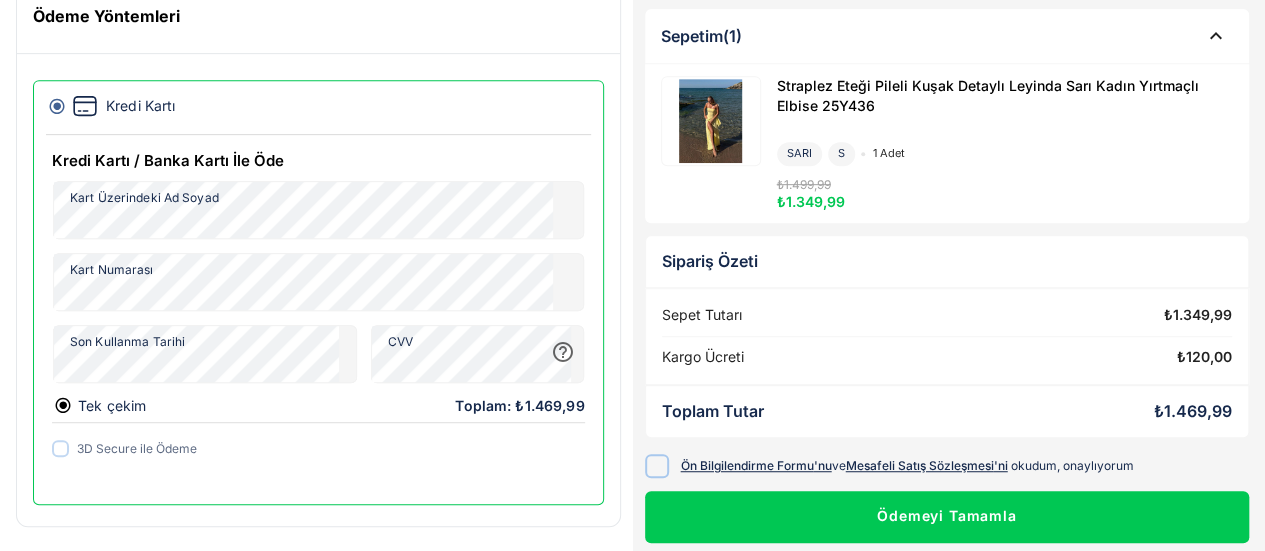 click at bounding box center [656, 466] 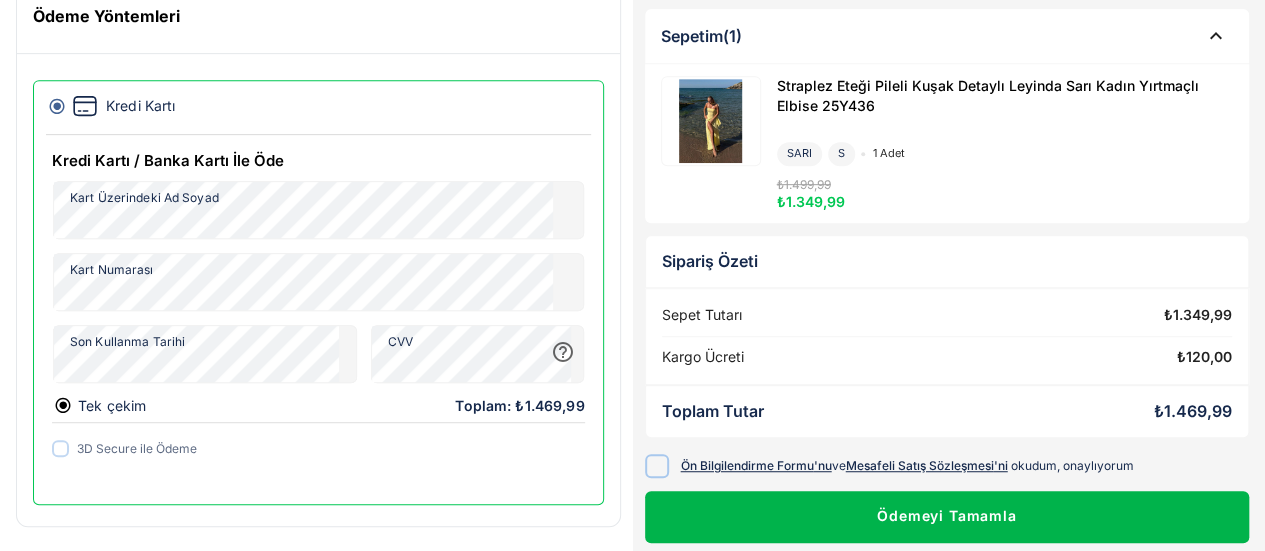 click on "Ödemeyi Tamamla" 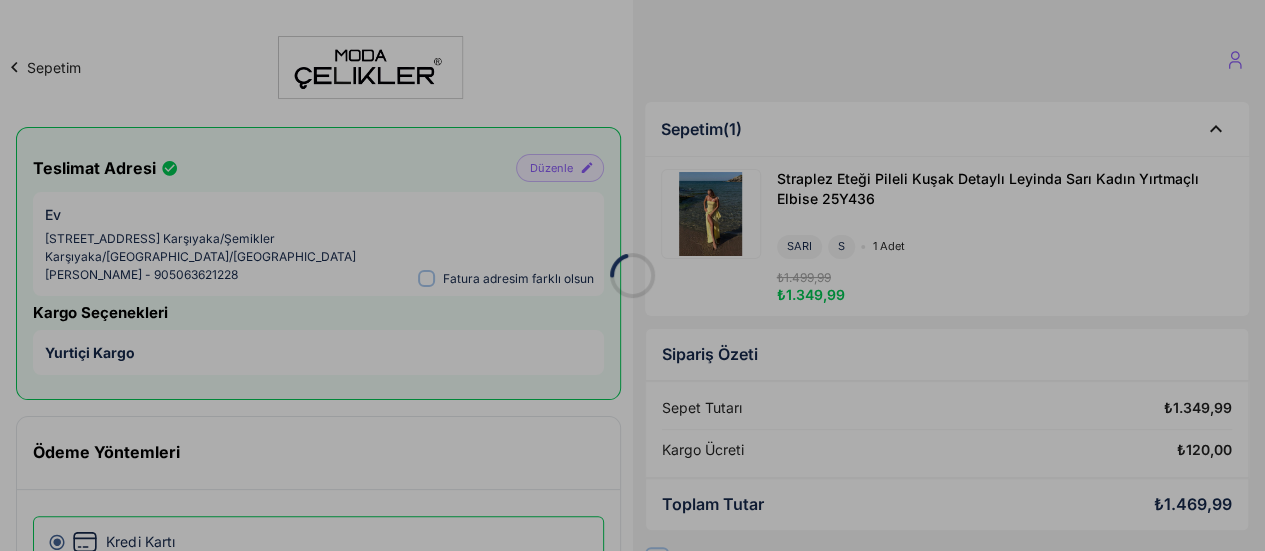 scroll, scrollTop: 436, scrollLeft: 0, axis: vertical 